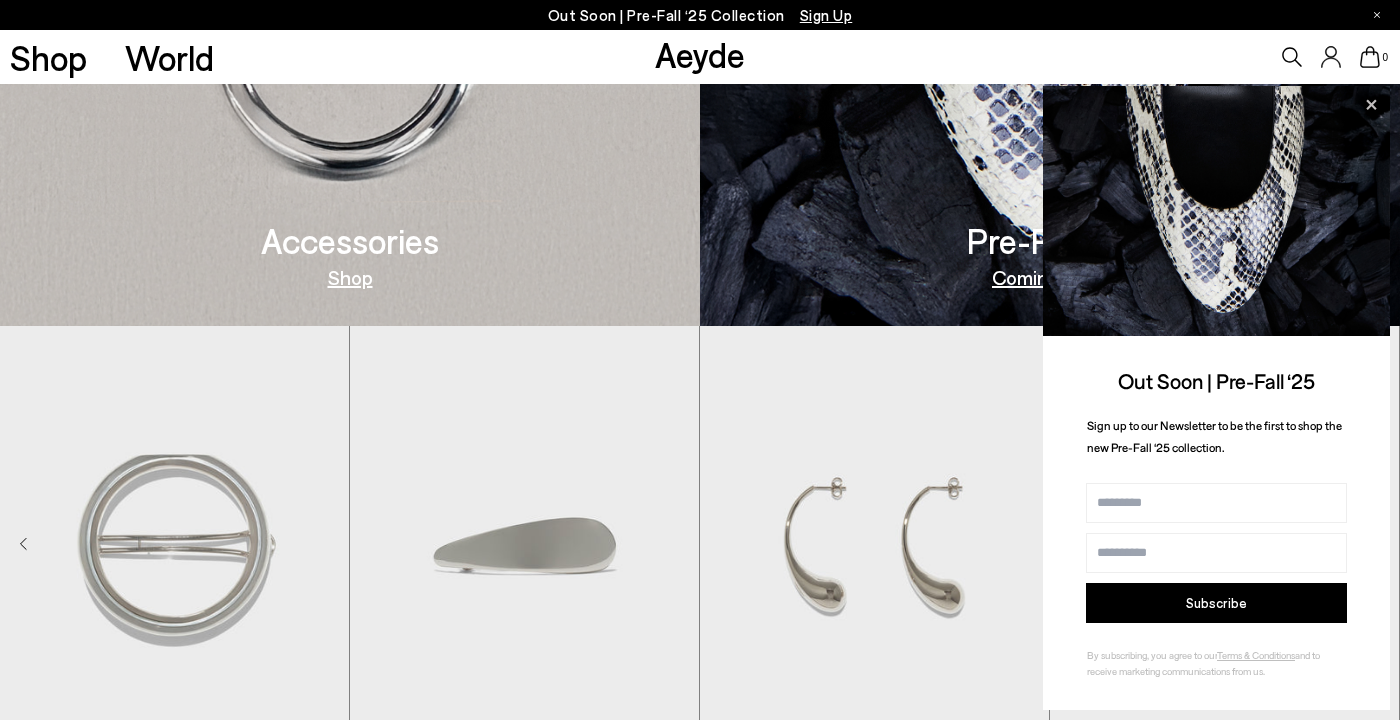 scroll, scrollTop: 2522, scrollLeft: 0, axis: vertical 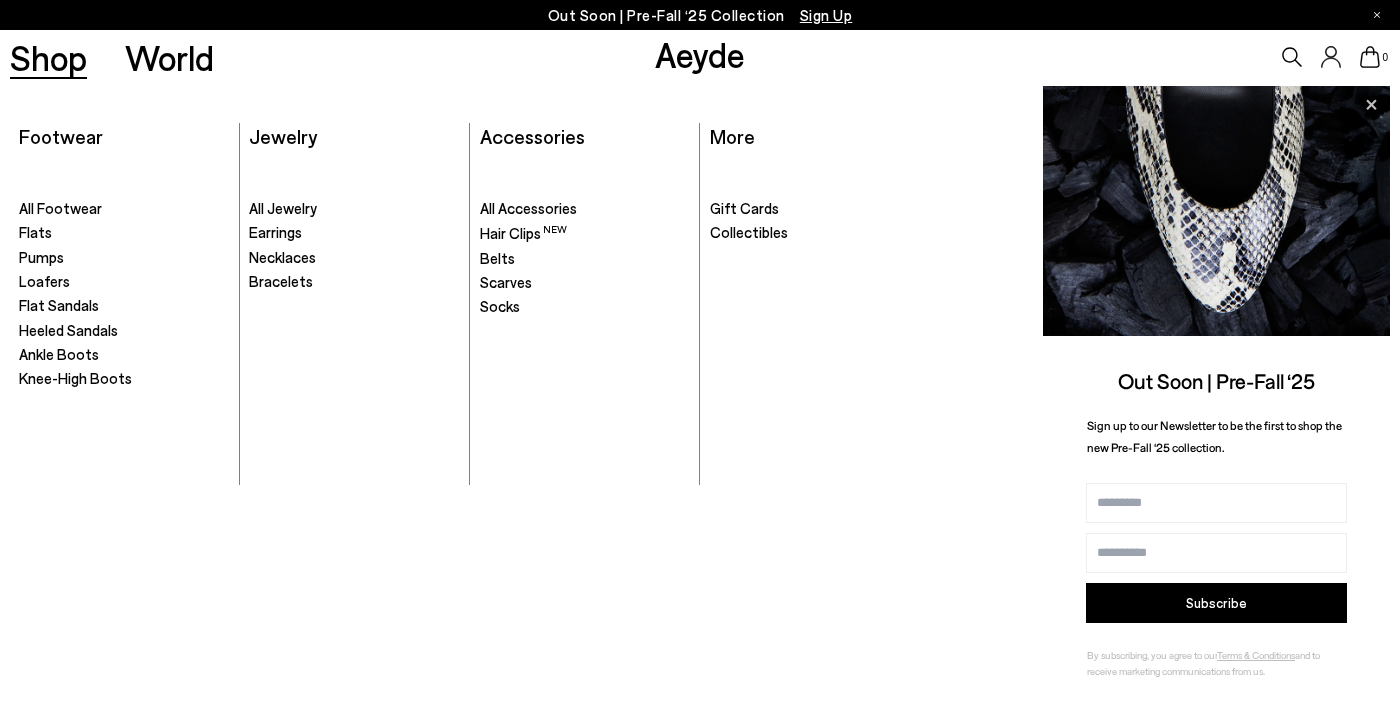click on "Shop" at bounding box center [48, 57] 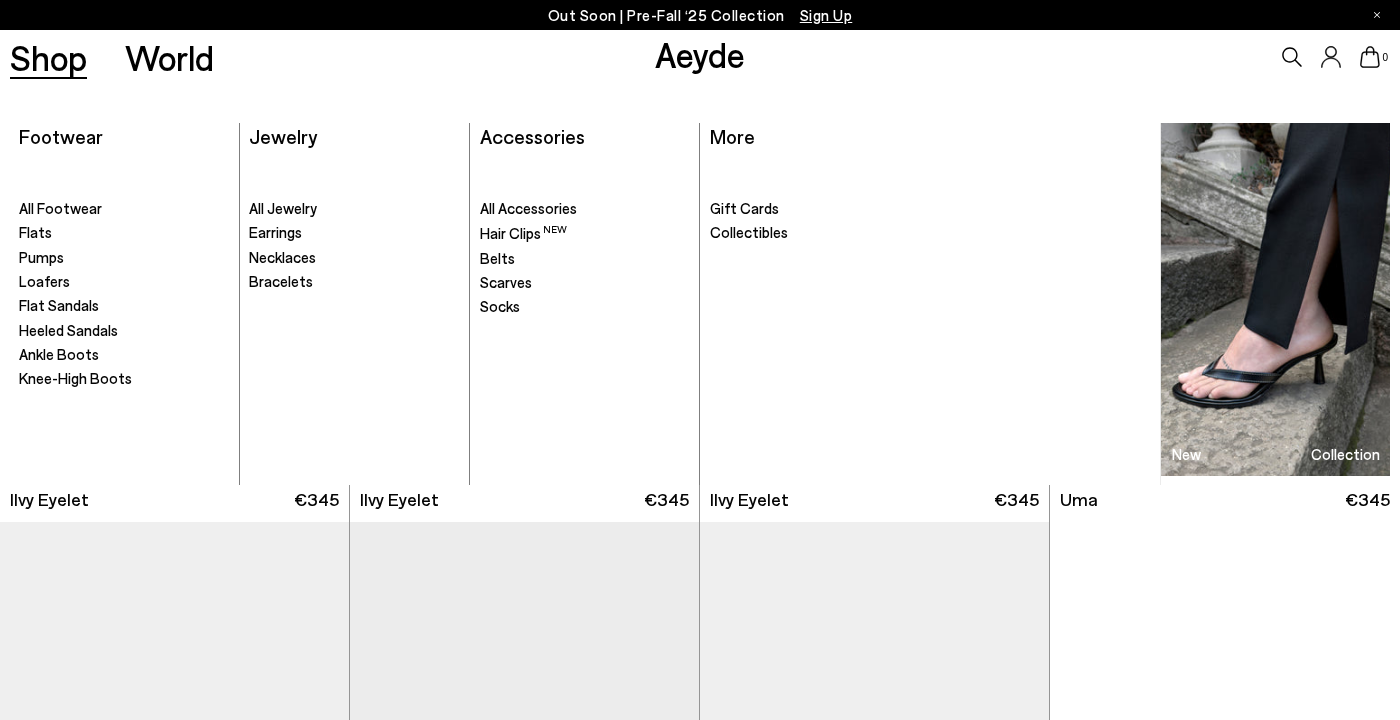 scroll, scrollTop: 47, scrollLeft: 0, axis: vertical 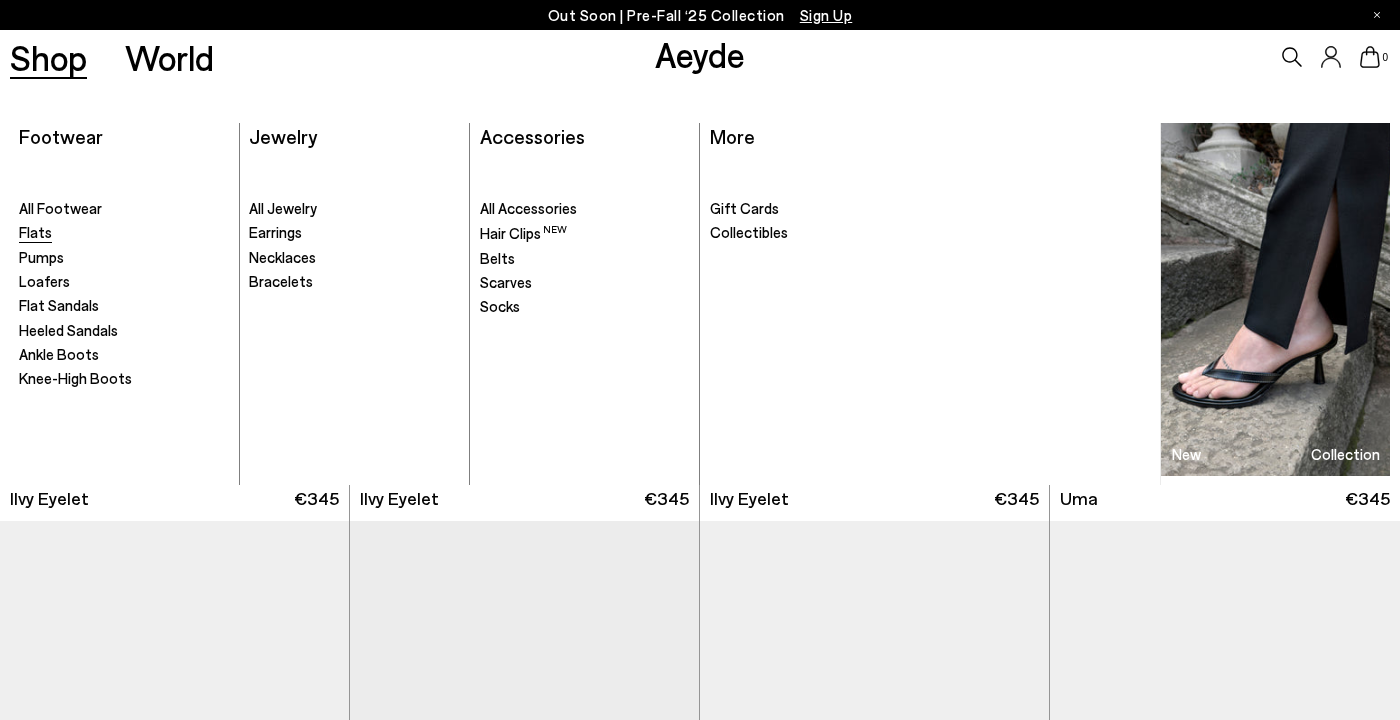 click on "Flats" at bounding box center [35, 232] 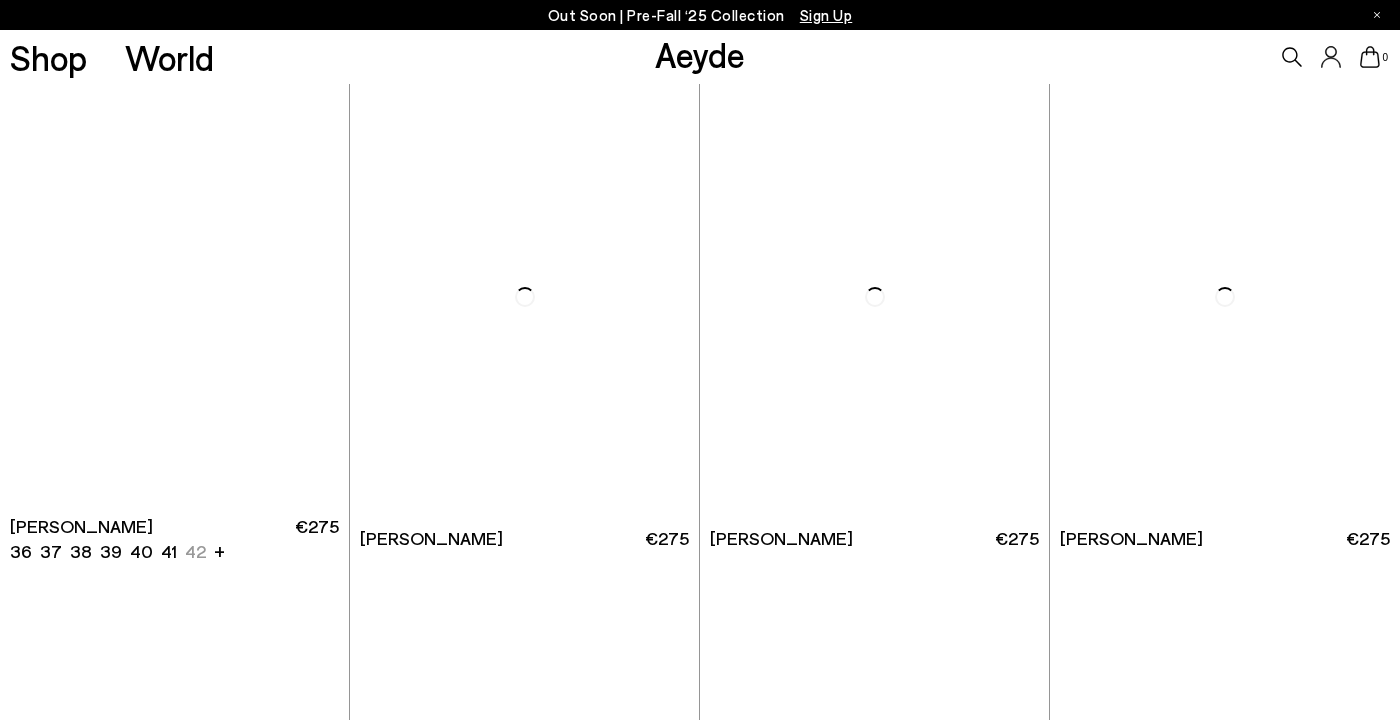 scroll, scrollTop: 3426, scrollLeft: 0, axis: vertical 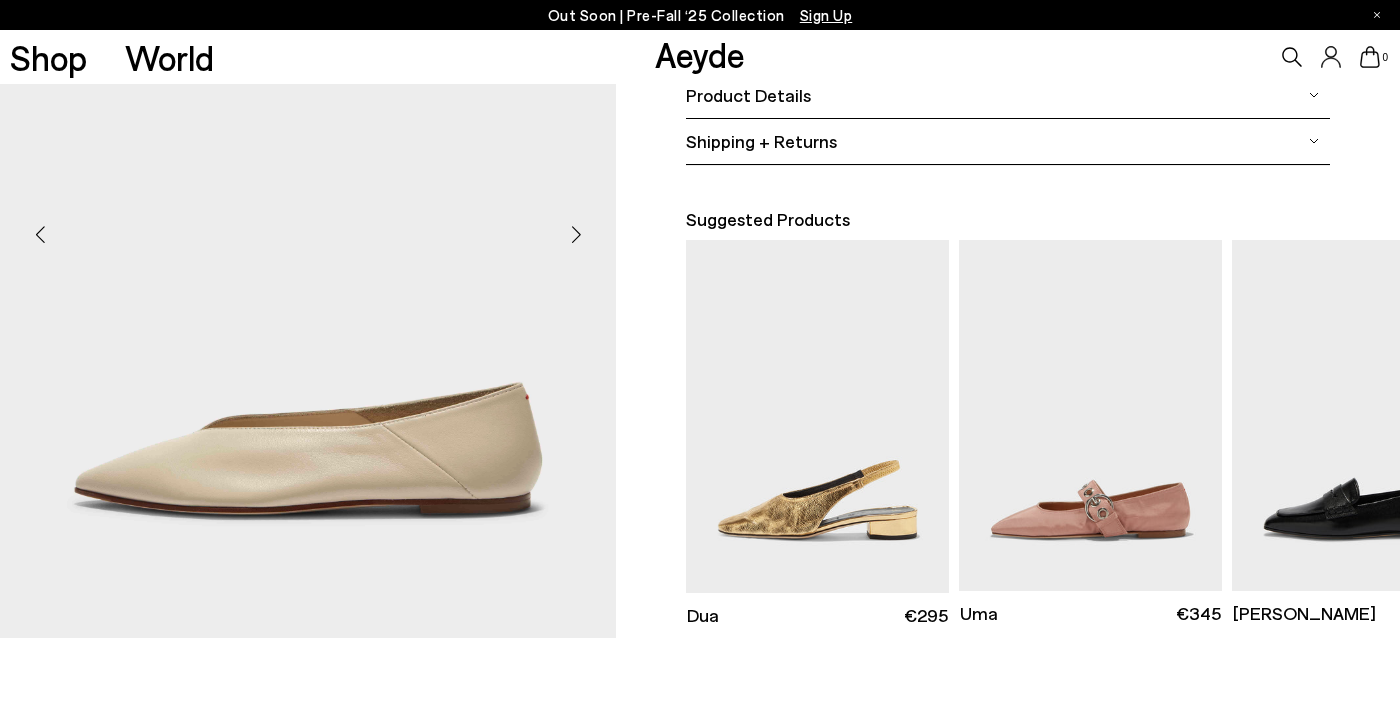 click at bounding box center [576, 235] 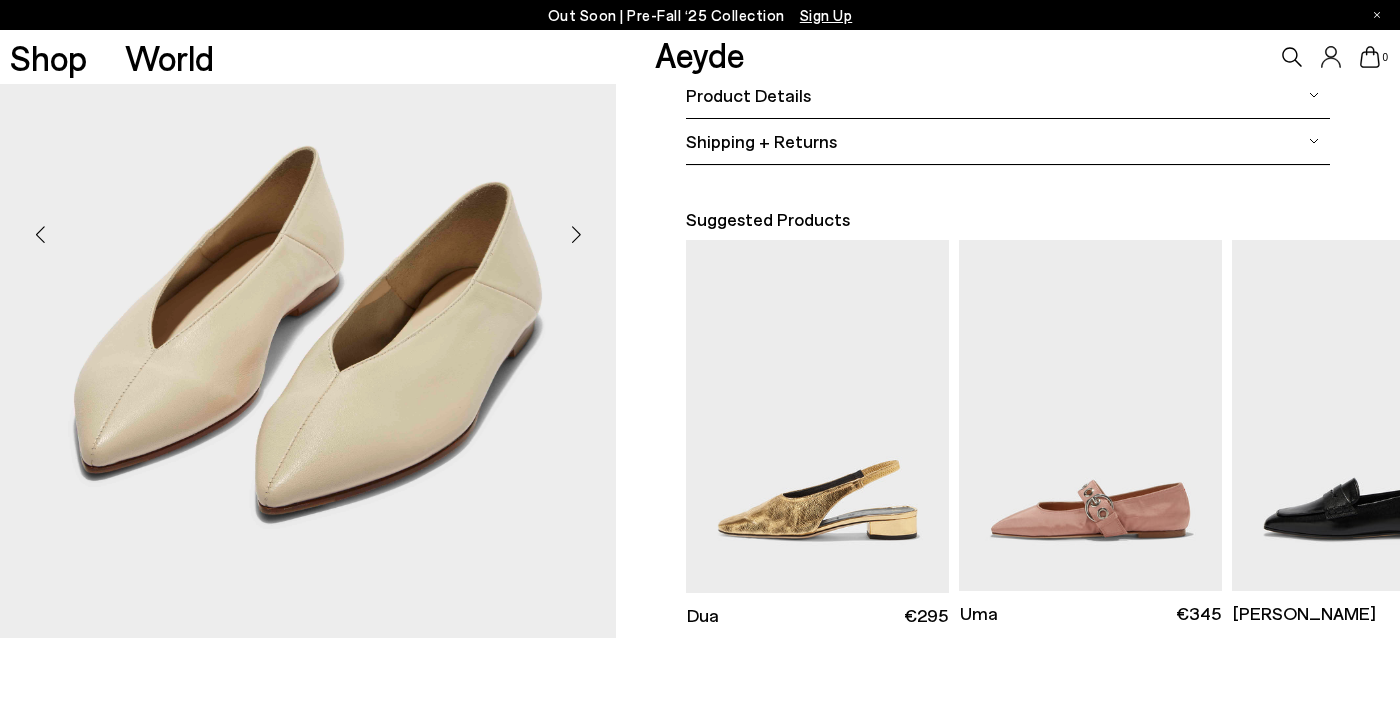 click at bounding box center [576, 235] 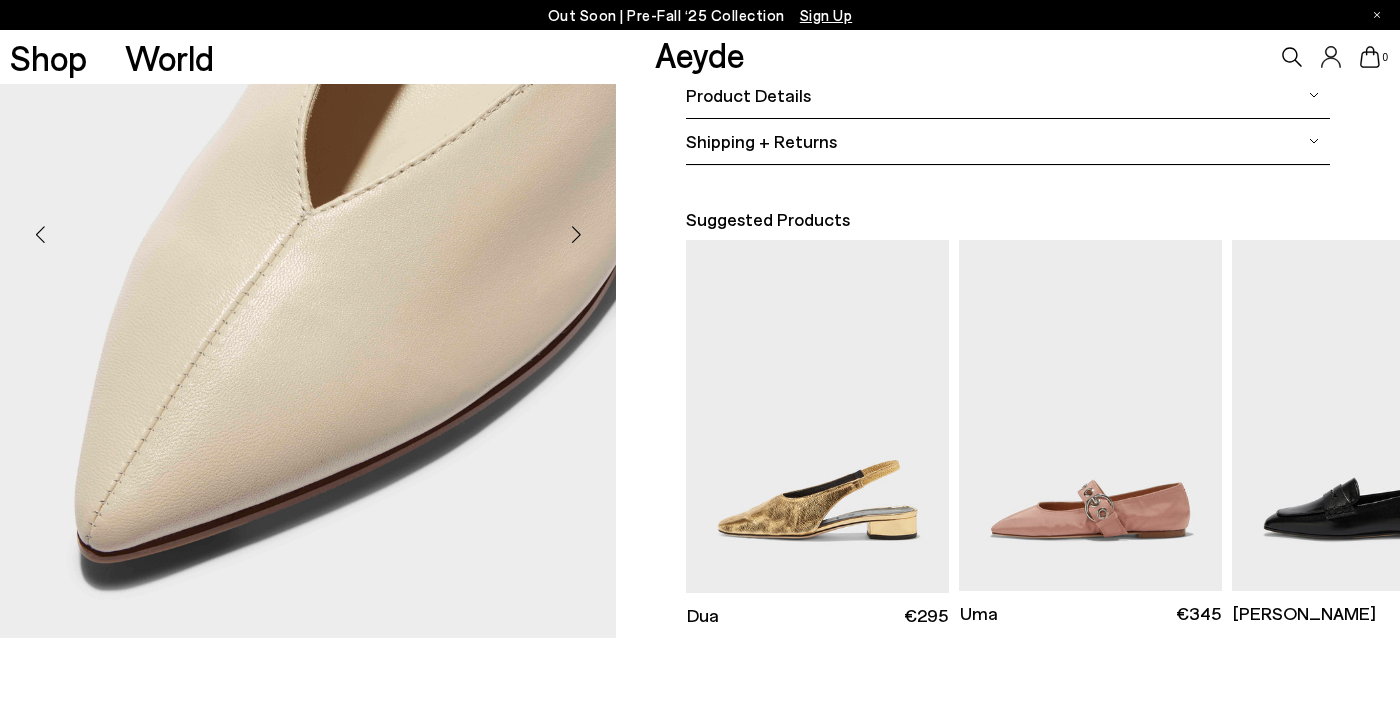 click at bounding box center (576, 235) 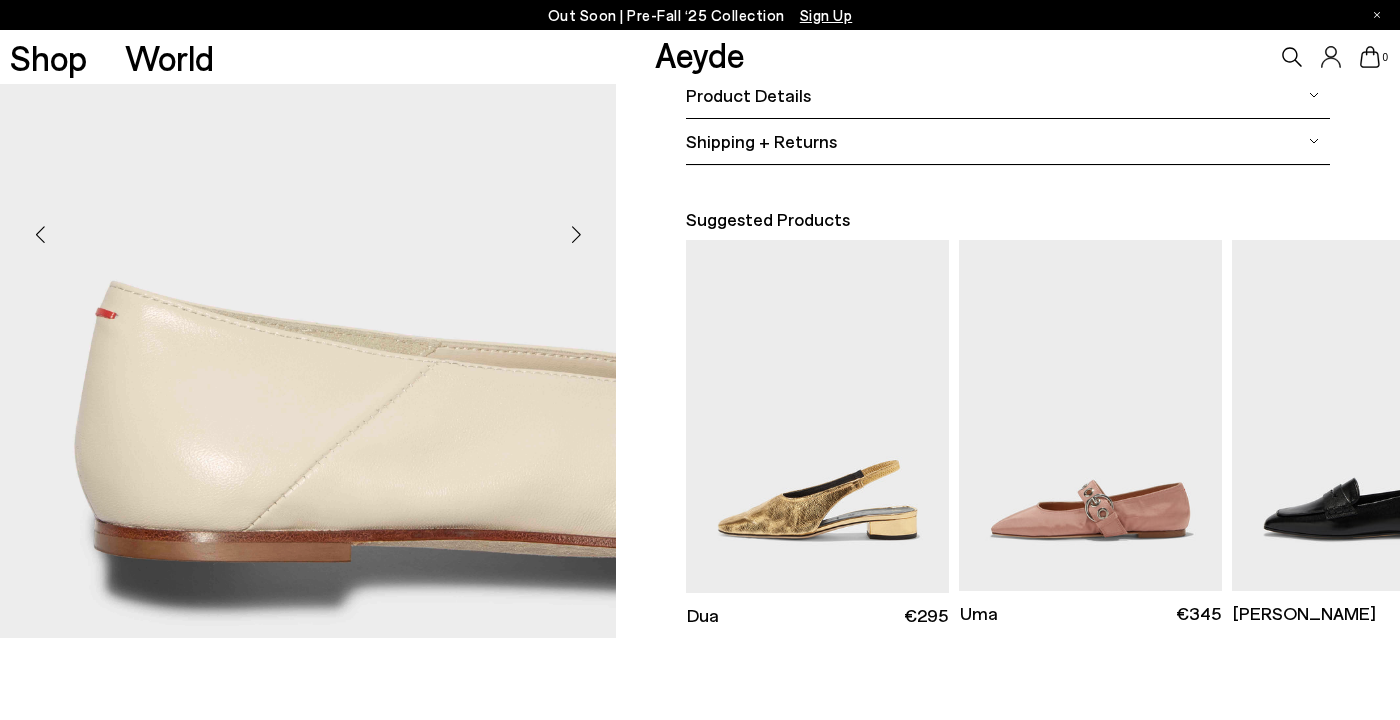click at bounding box center (576, 235) 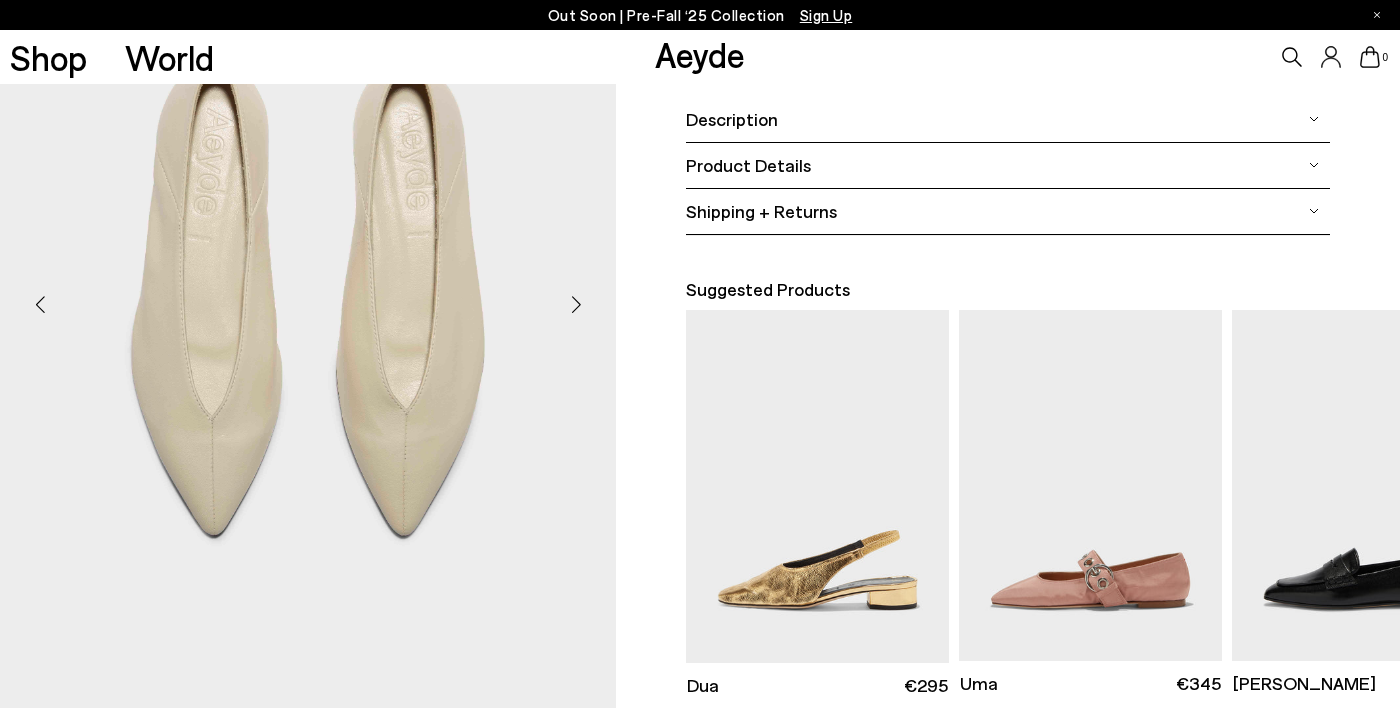 scroll, scrollTop: 312, scrollLeft: 0, axis: vertical 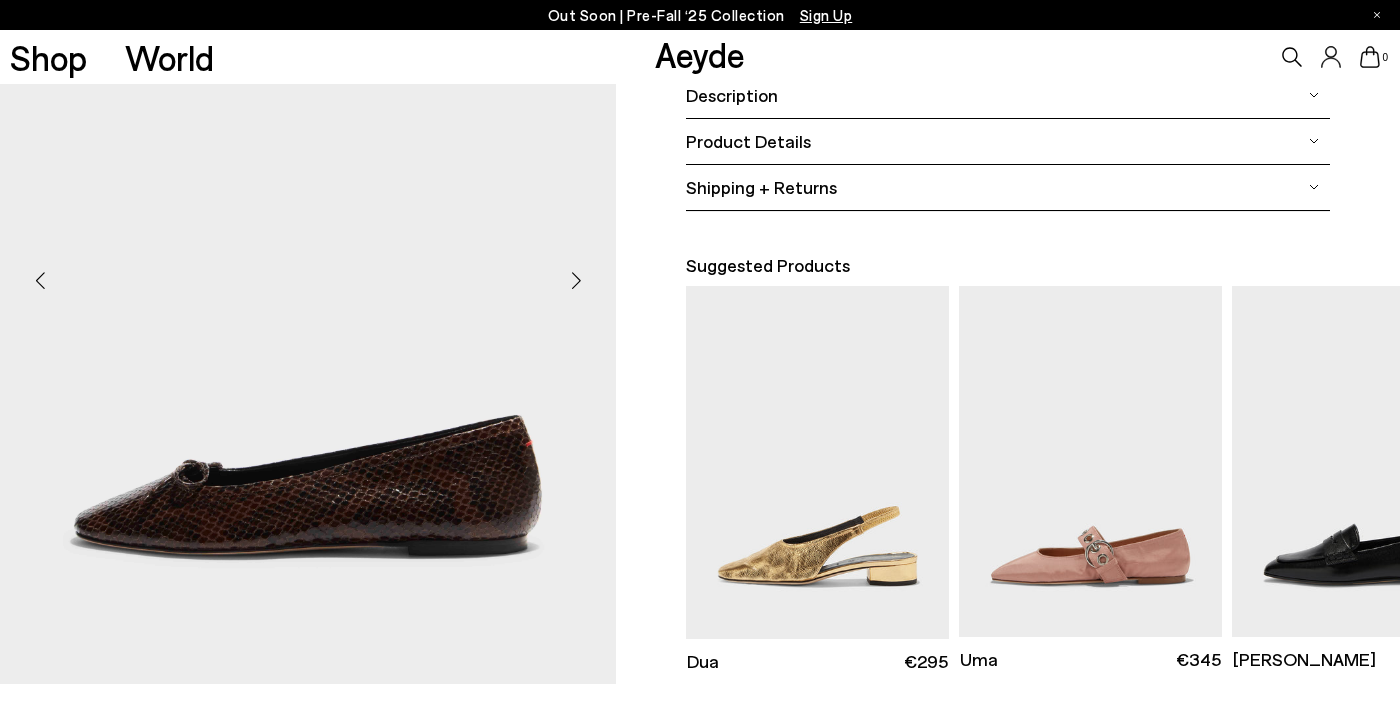 click at bounding box center (576, 281) 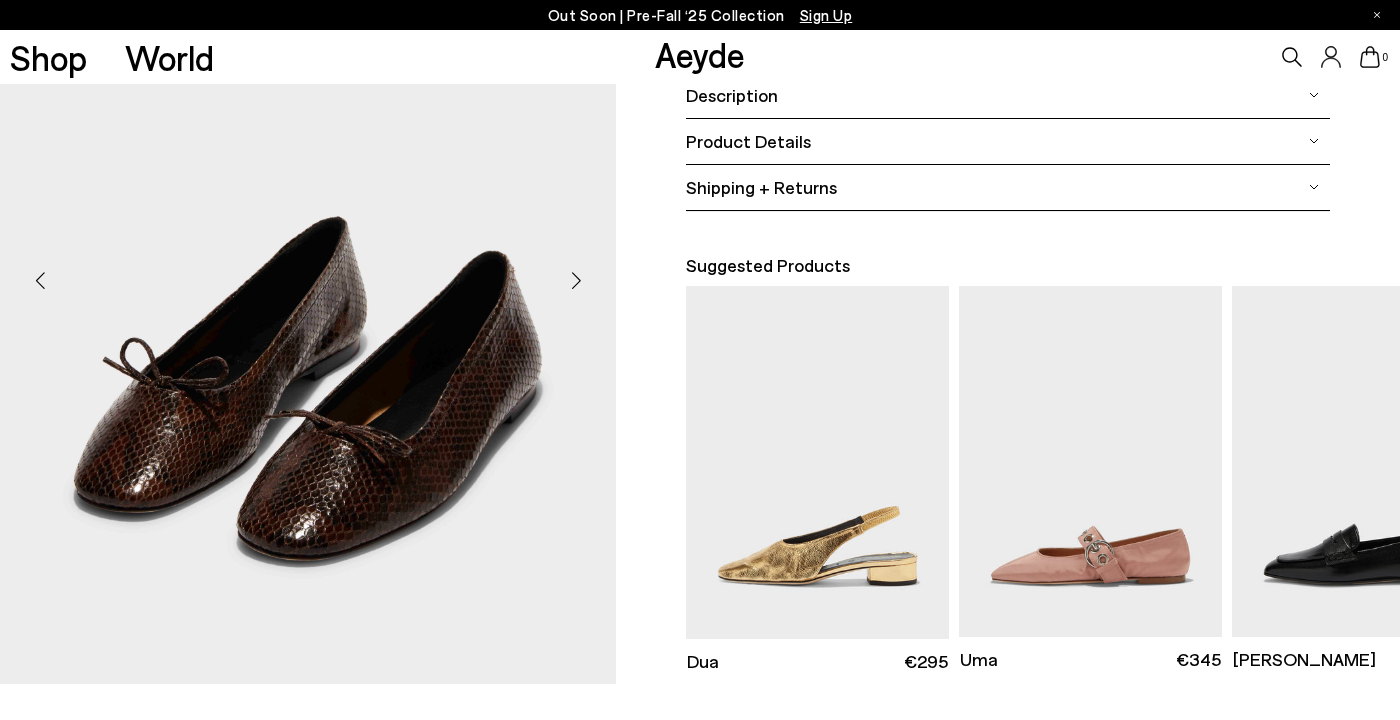 click at bounding box center [576, 281] 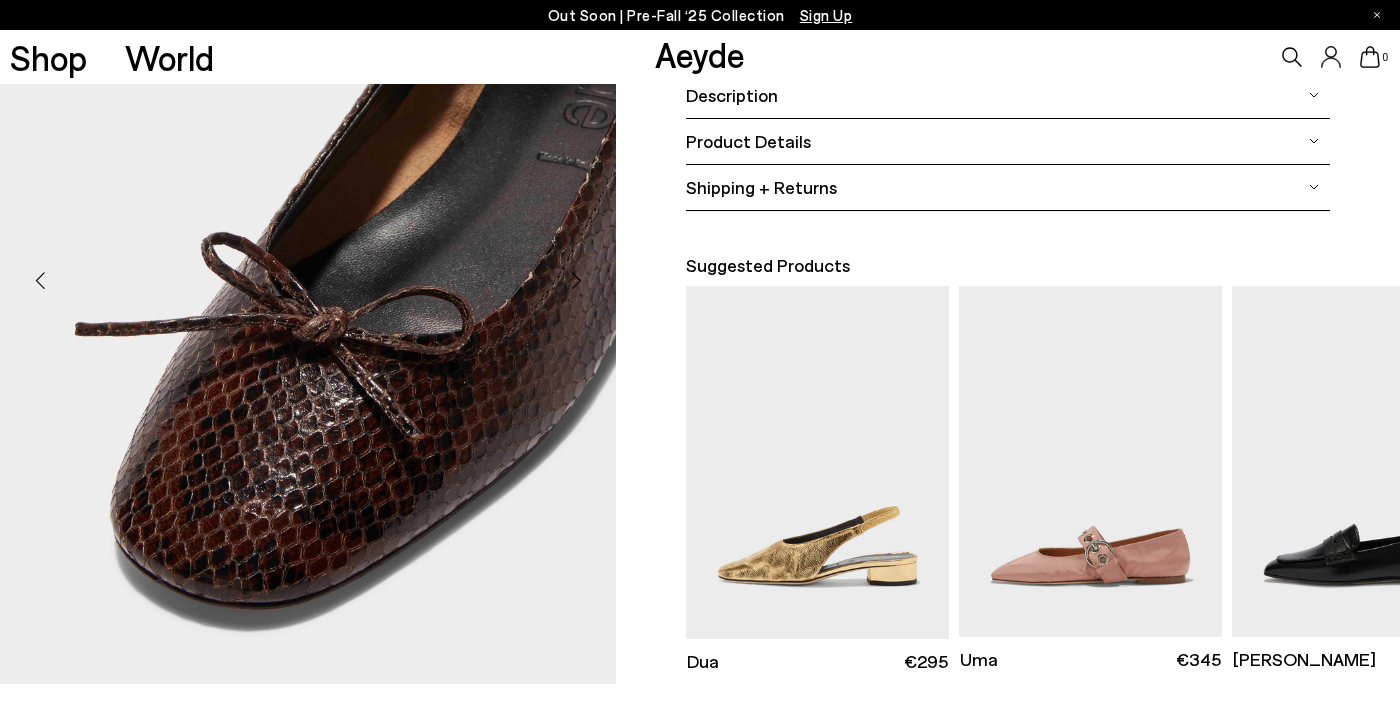 click at bounding box center [576, 281] 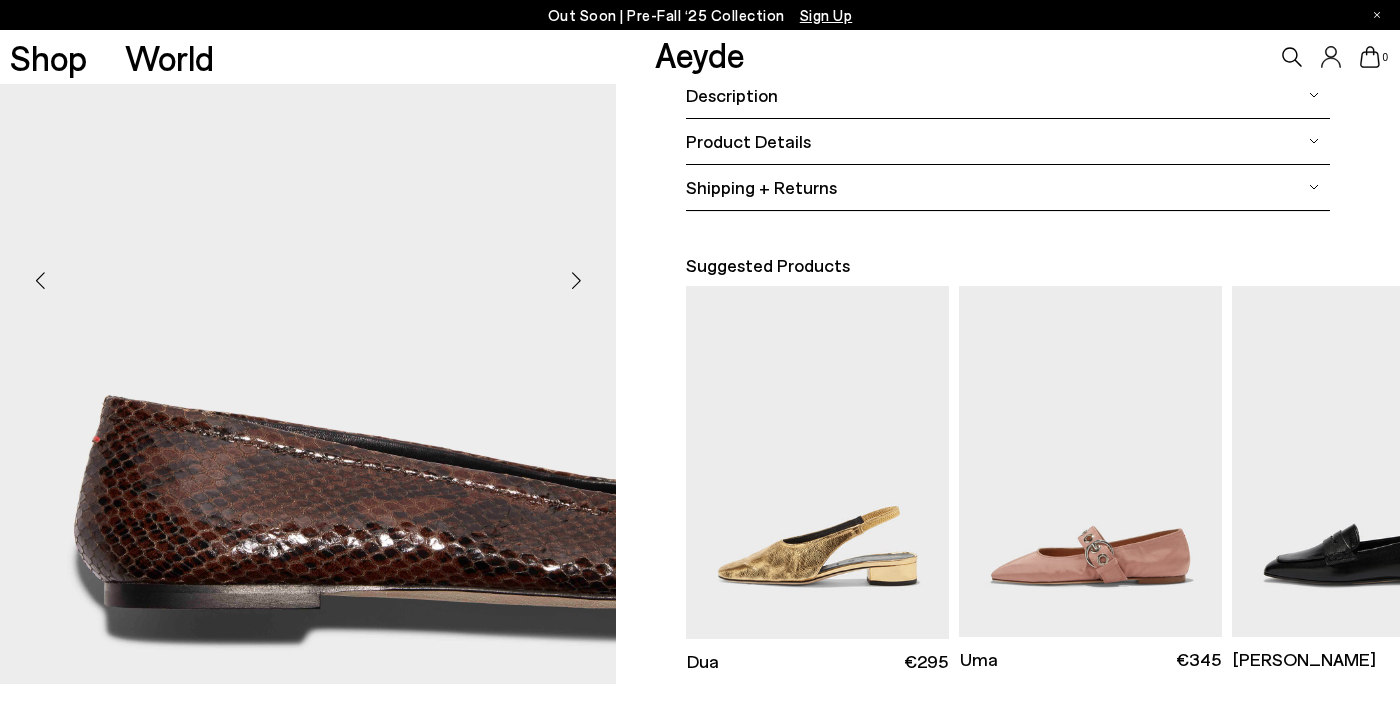 click at bounding box center [576, 281] 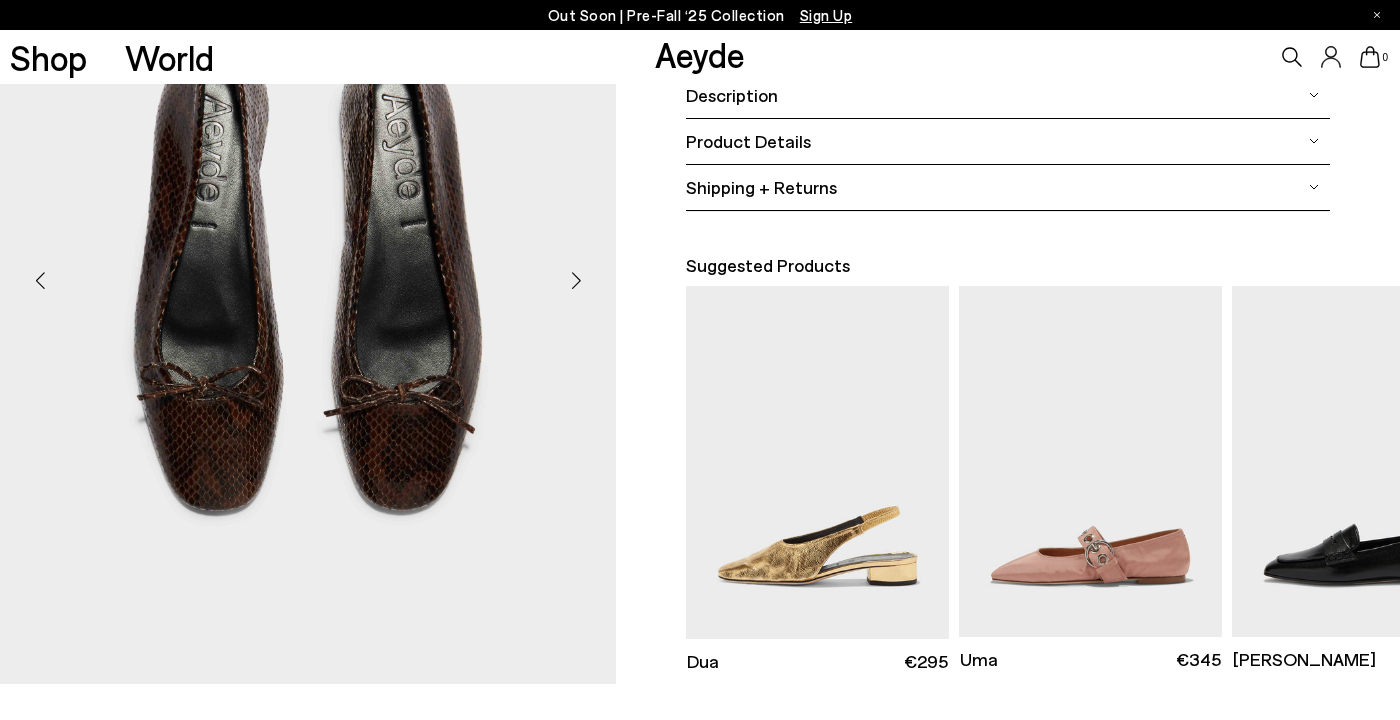 click at bounding box center [576, 281] 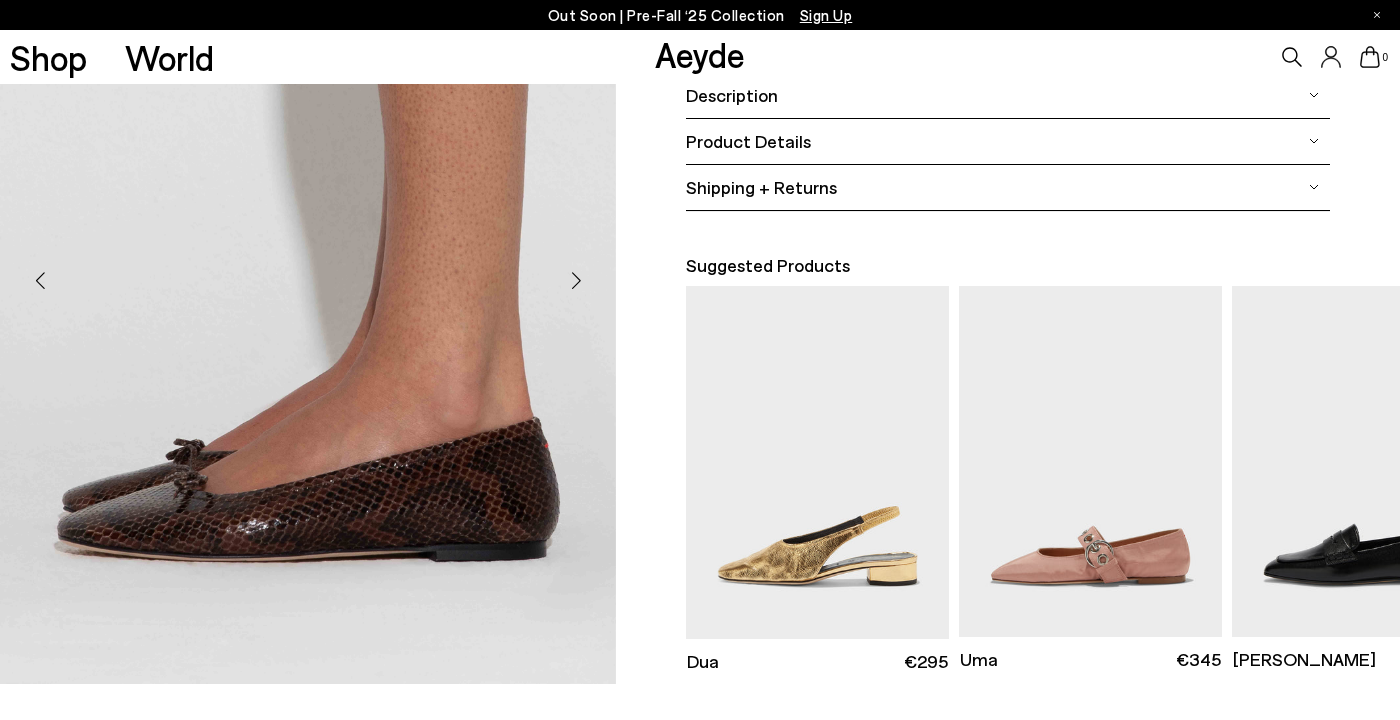 click at bounding box center (576, 281) 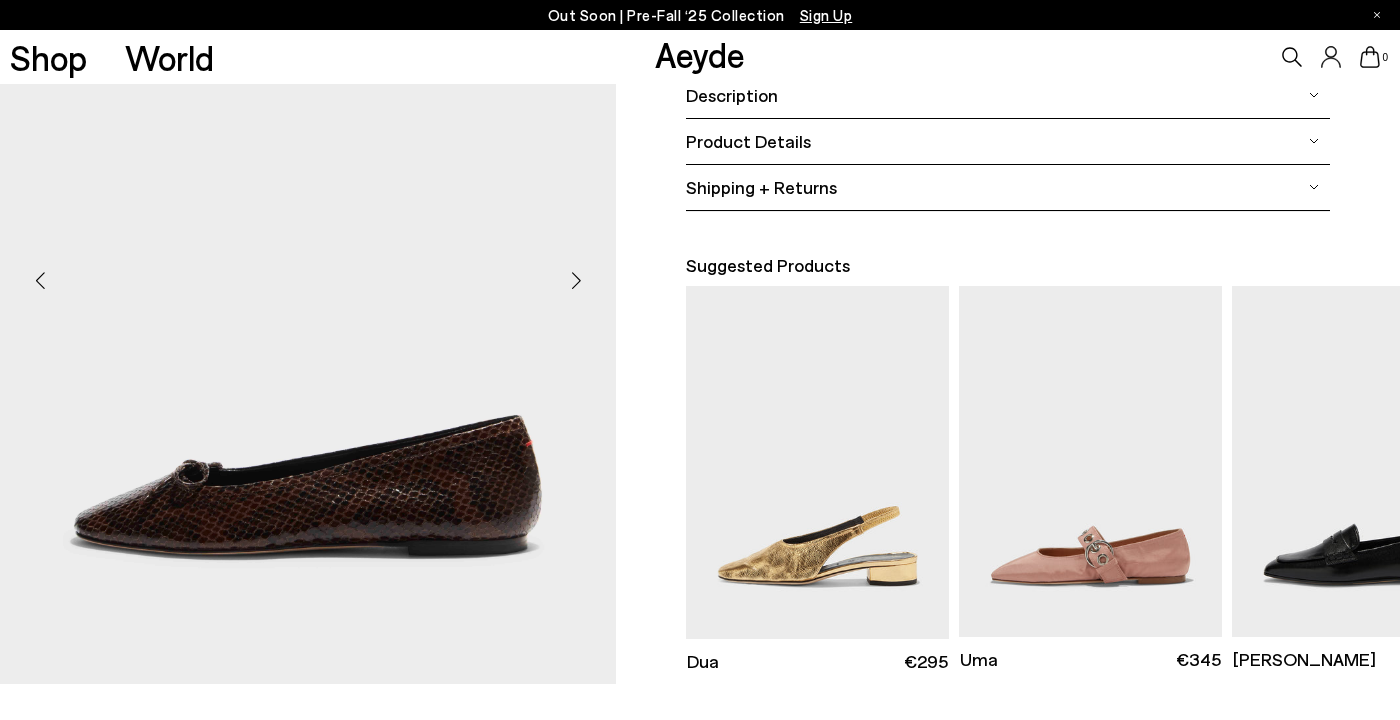 click at bounding box center (576, 281) 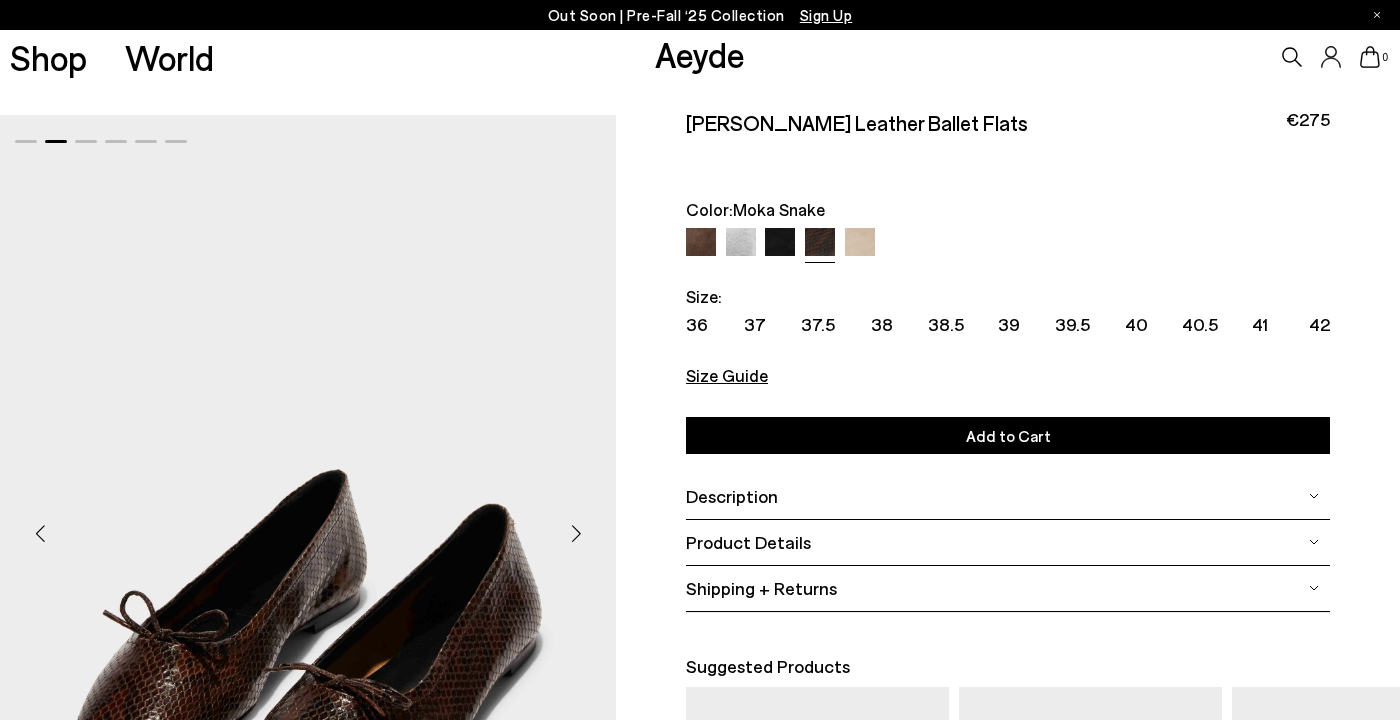 scroll, scrollTop: 10, scrollLeft: 0, axis: vertical 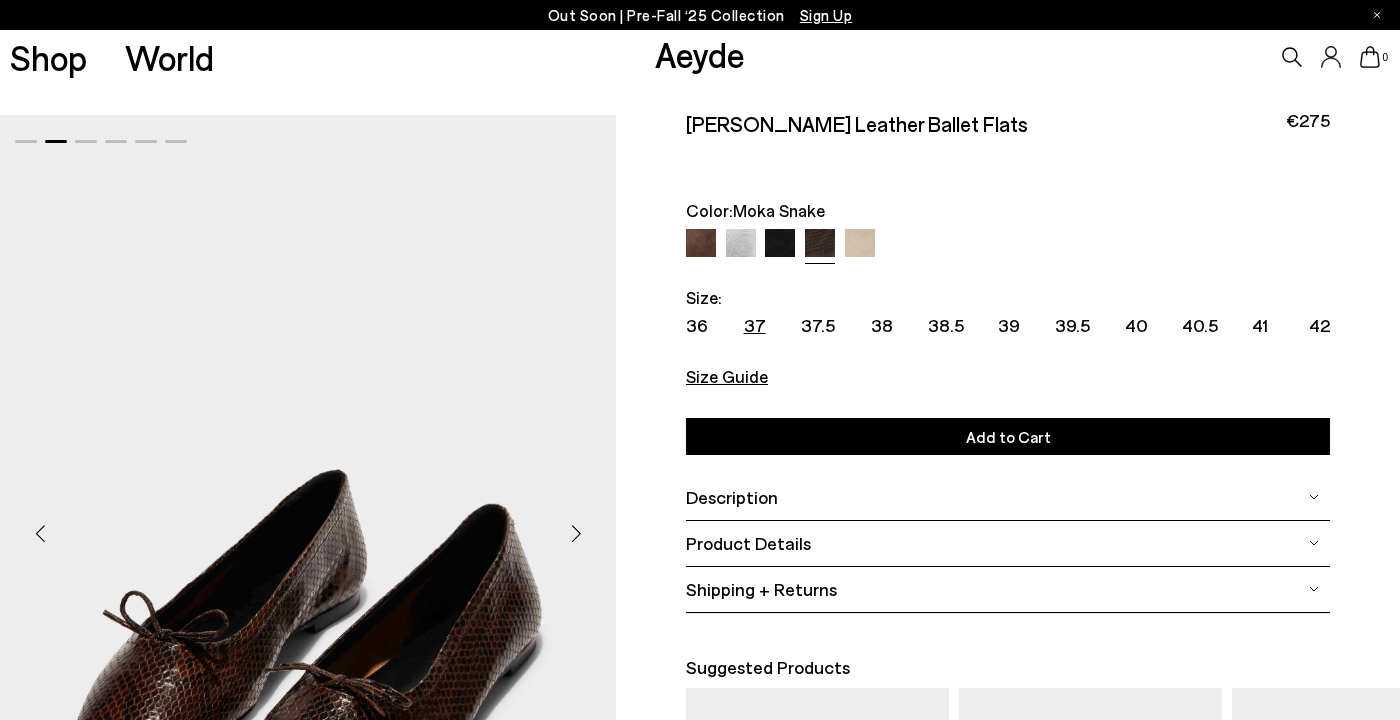 click on "37" at bounding box center [755, 325] 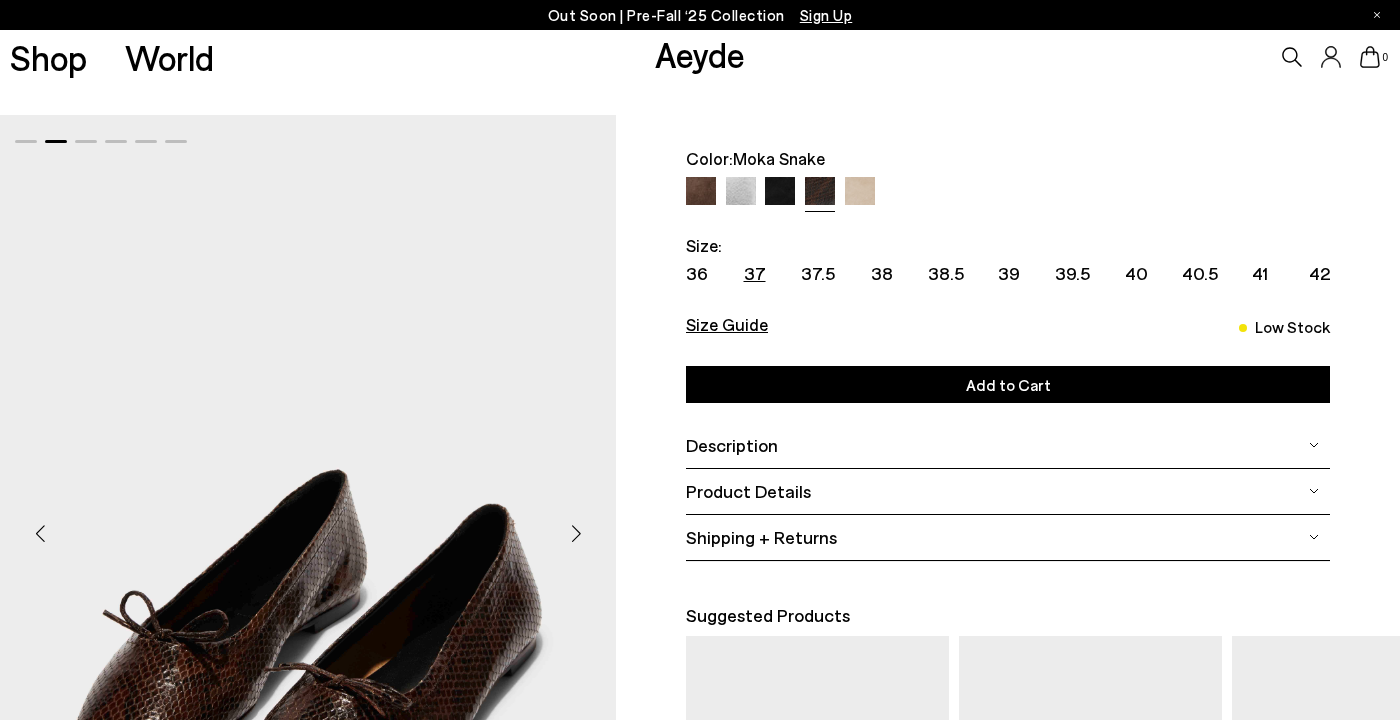 scroll, scrollTop: 69, scrollLeft: 0, axis: vertical 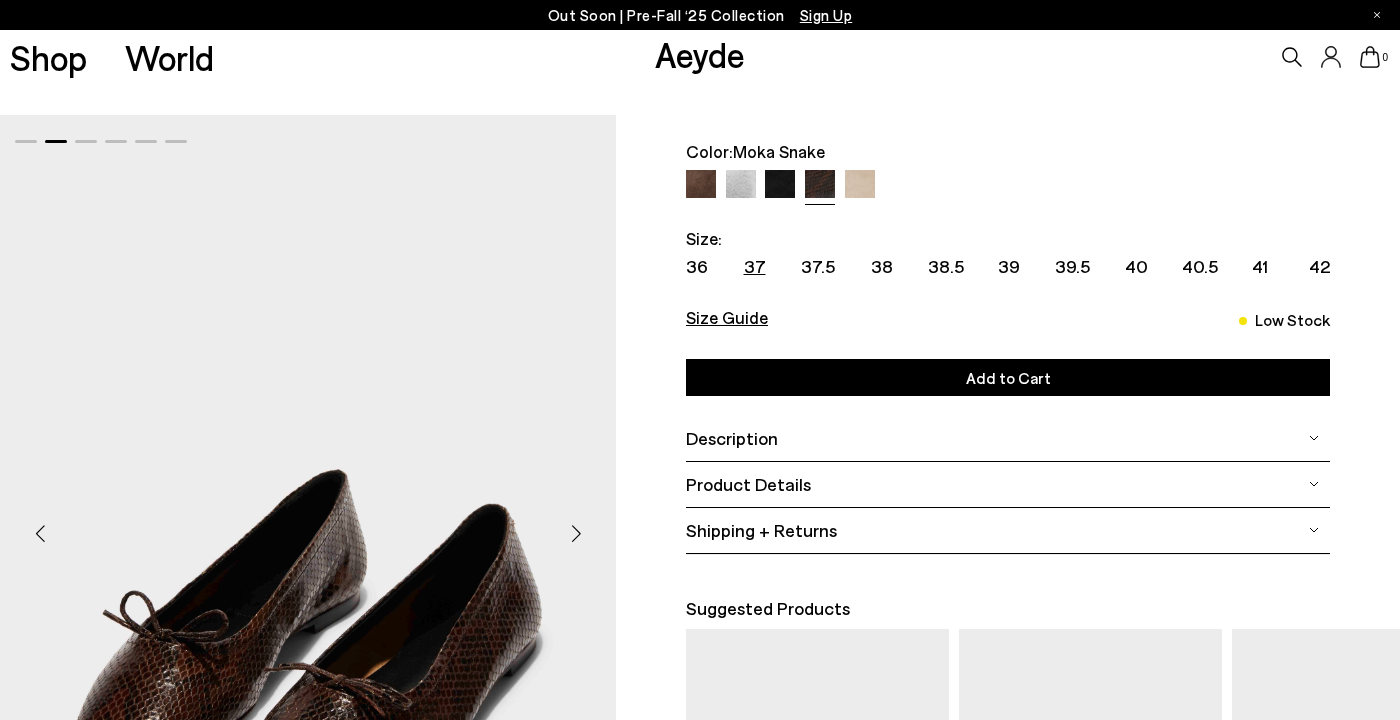 click on "Add to Cart
Select a Size" at bounding box center [1008, 377] 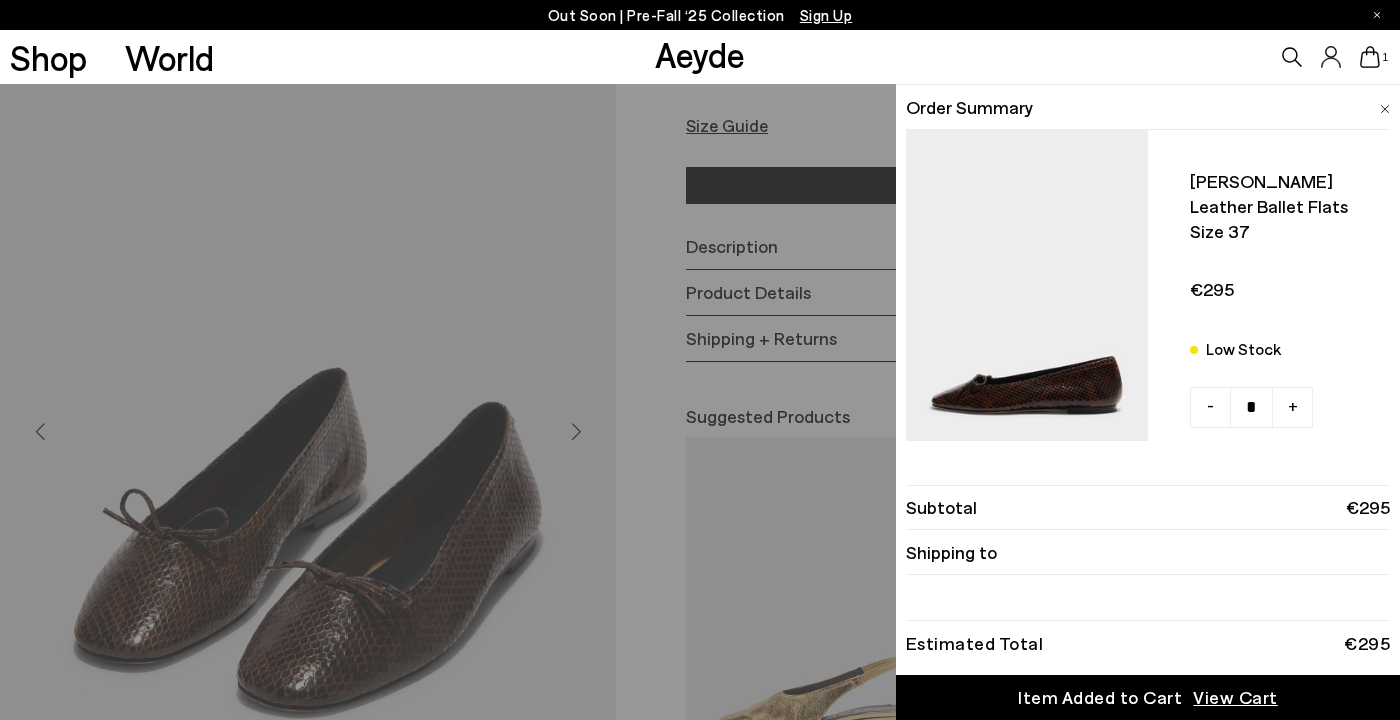 scroll, scrollTop: 298, scrollLeft: 0, axis: vertical 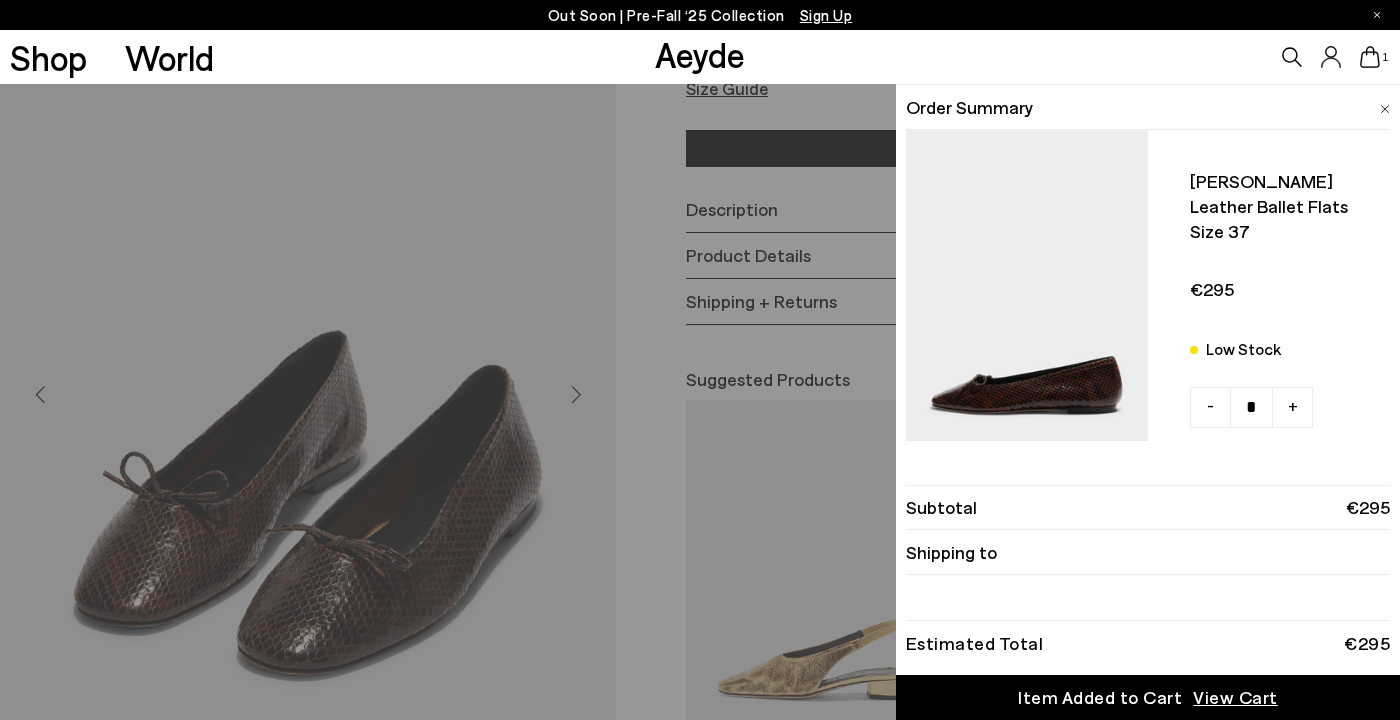 click on "Quick Add
Color
Size
View Details
Order Summary
Delfina leather ballet flats
Size
37
Low Stock
- +" at bounding box center (700, 402) 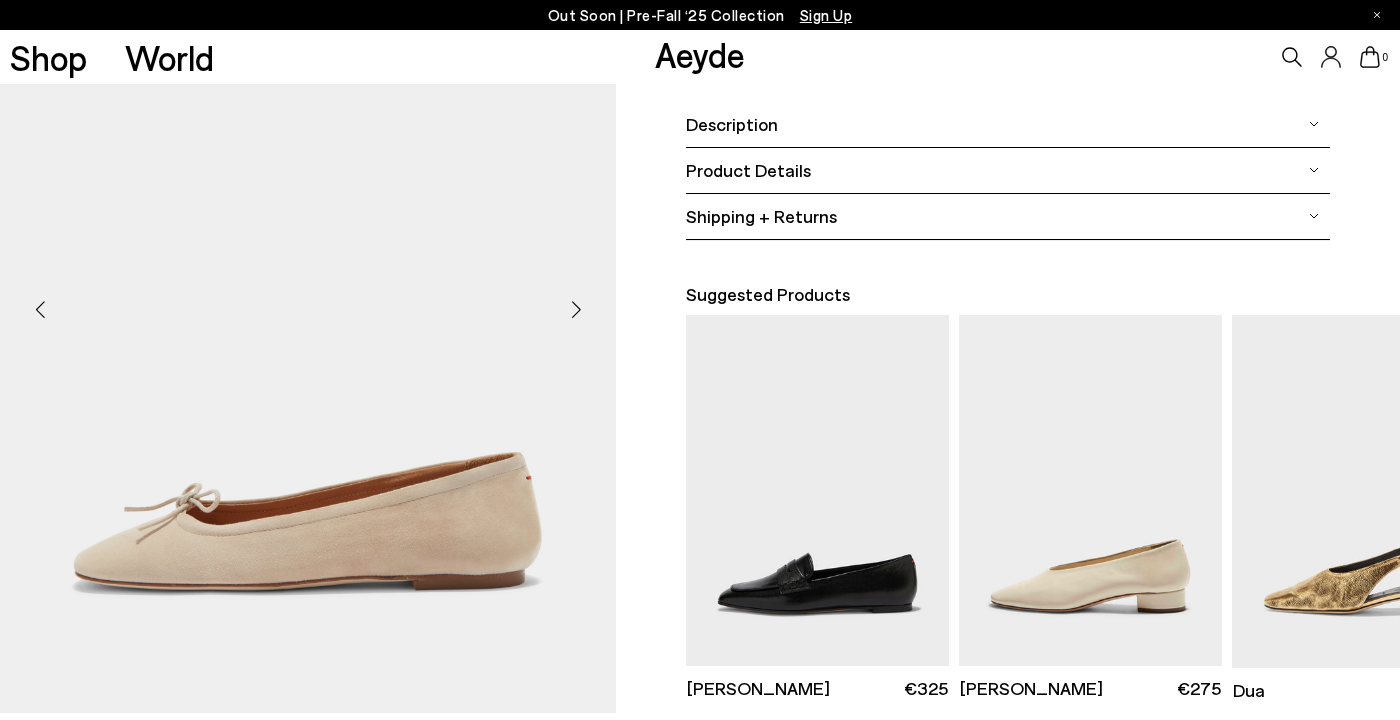 scroll, scrollTop: 384, scrollLeft: 0, axis: vertical 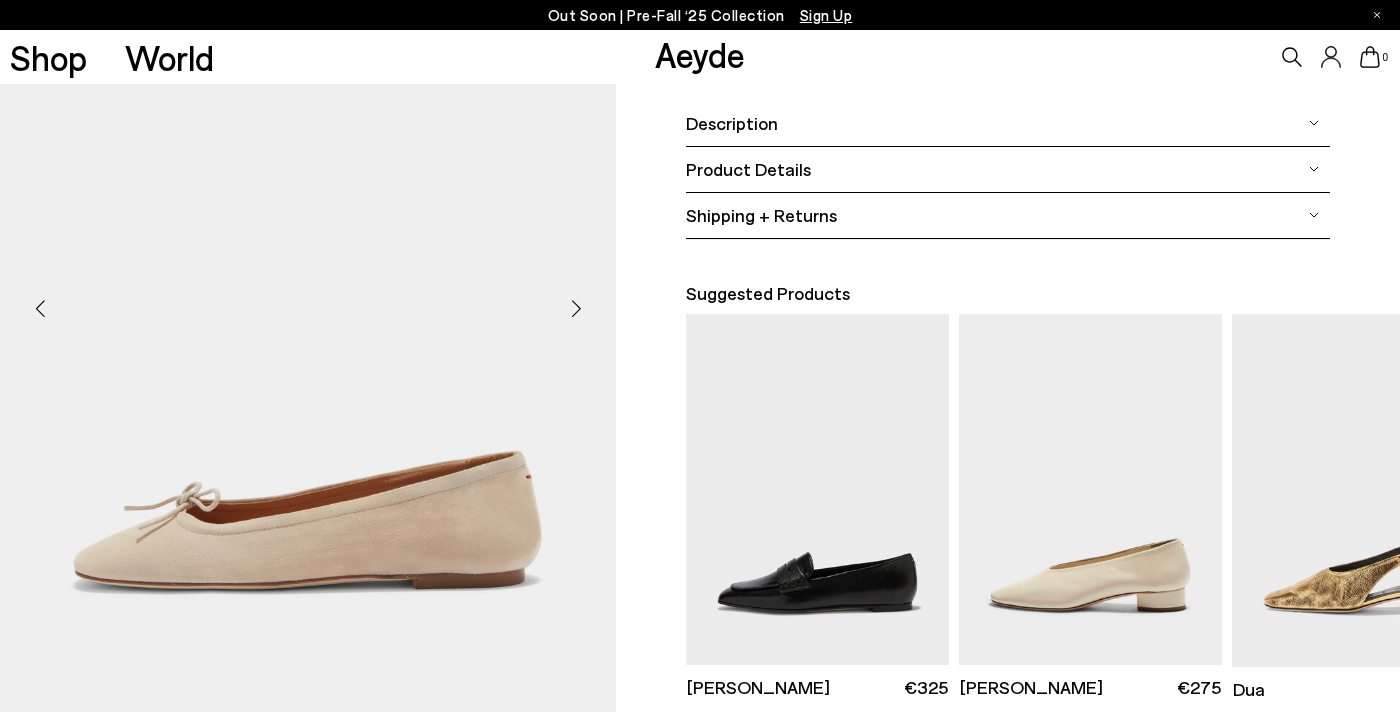 click at bounding box center [576, 309] 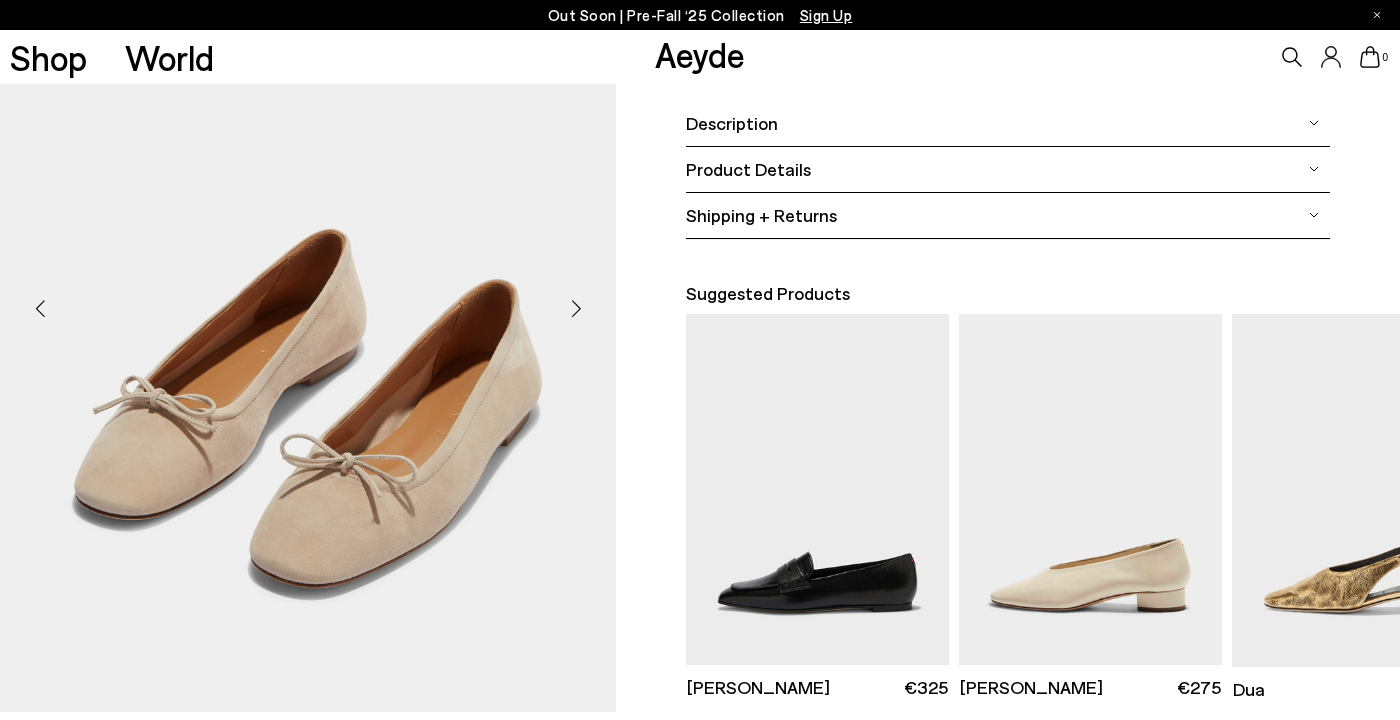 click at bounding box center [576, 309] 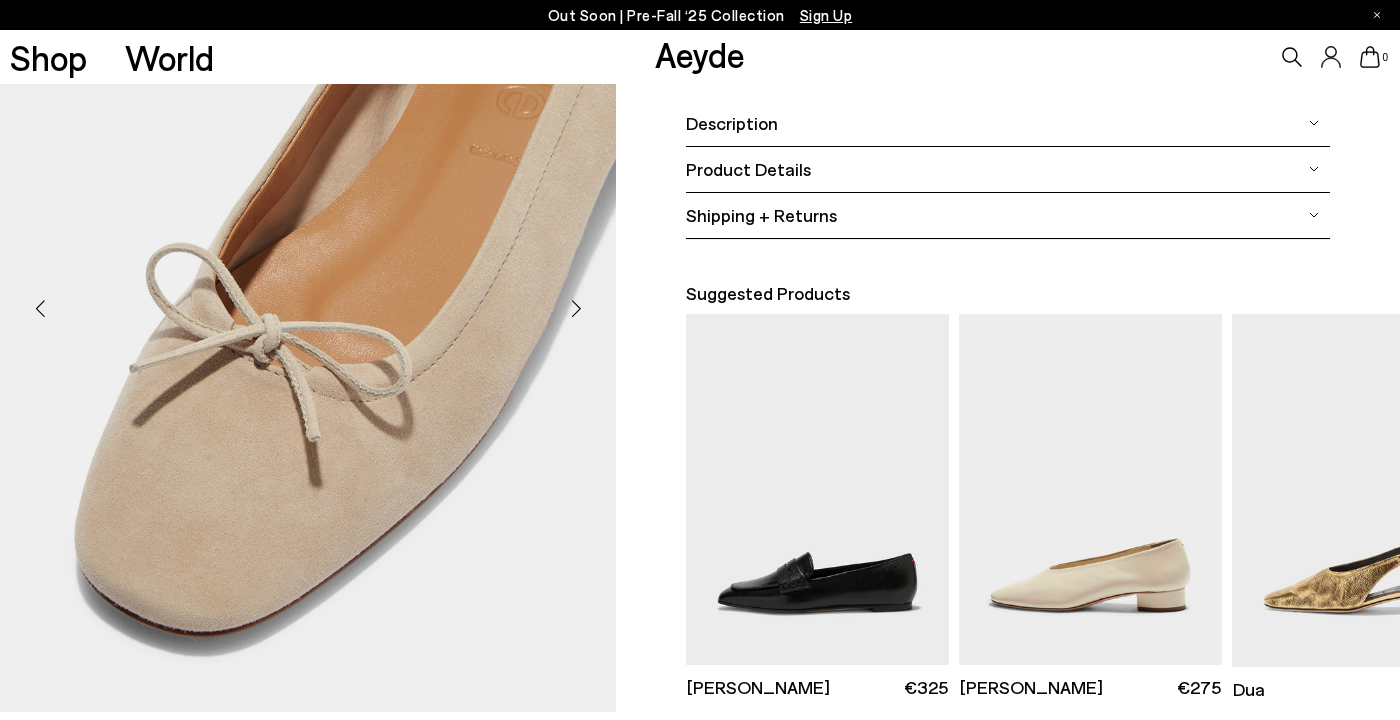 click at bounding box center [576, 309] 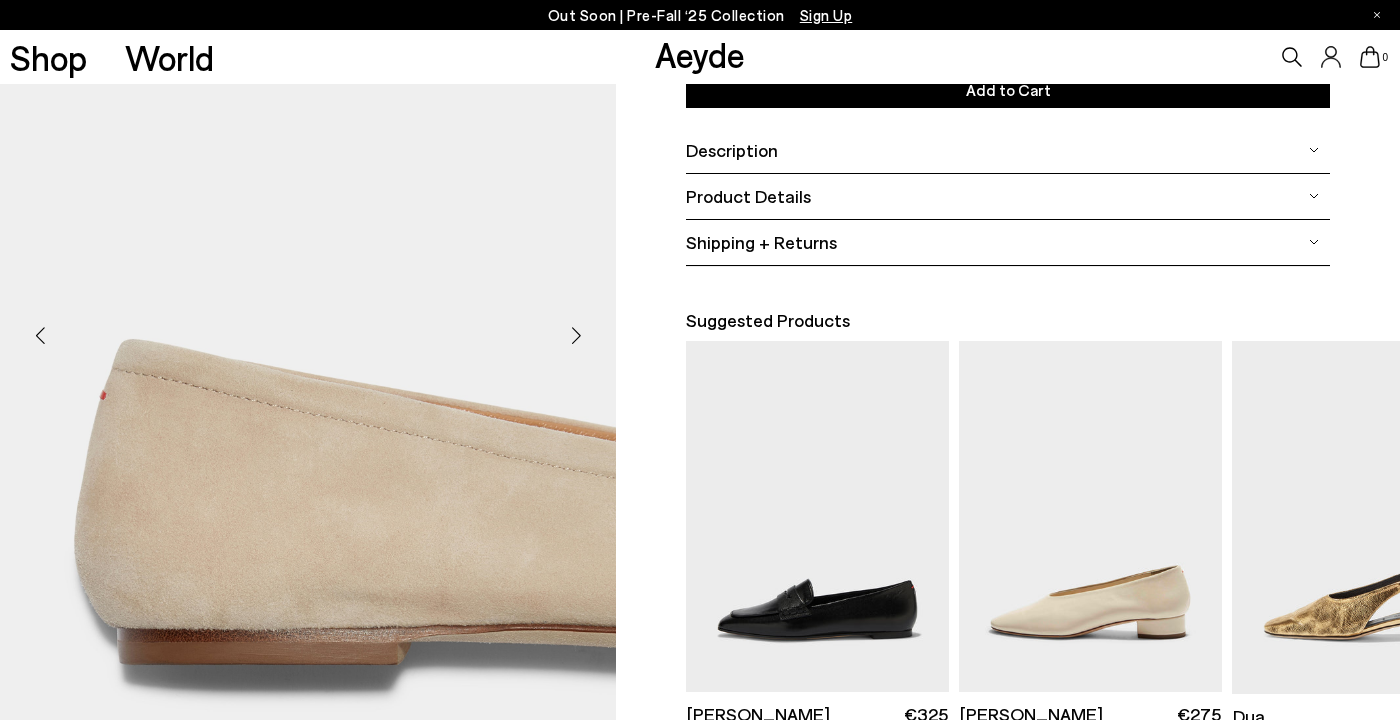scroll, scrollTop: 59, scrollLeft: 0, axis: vertical 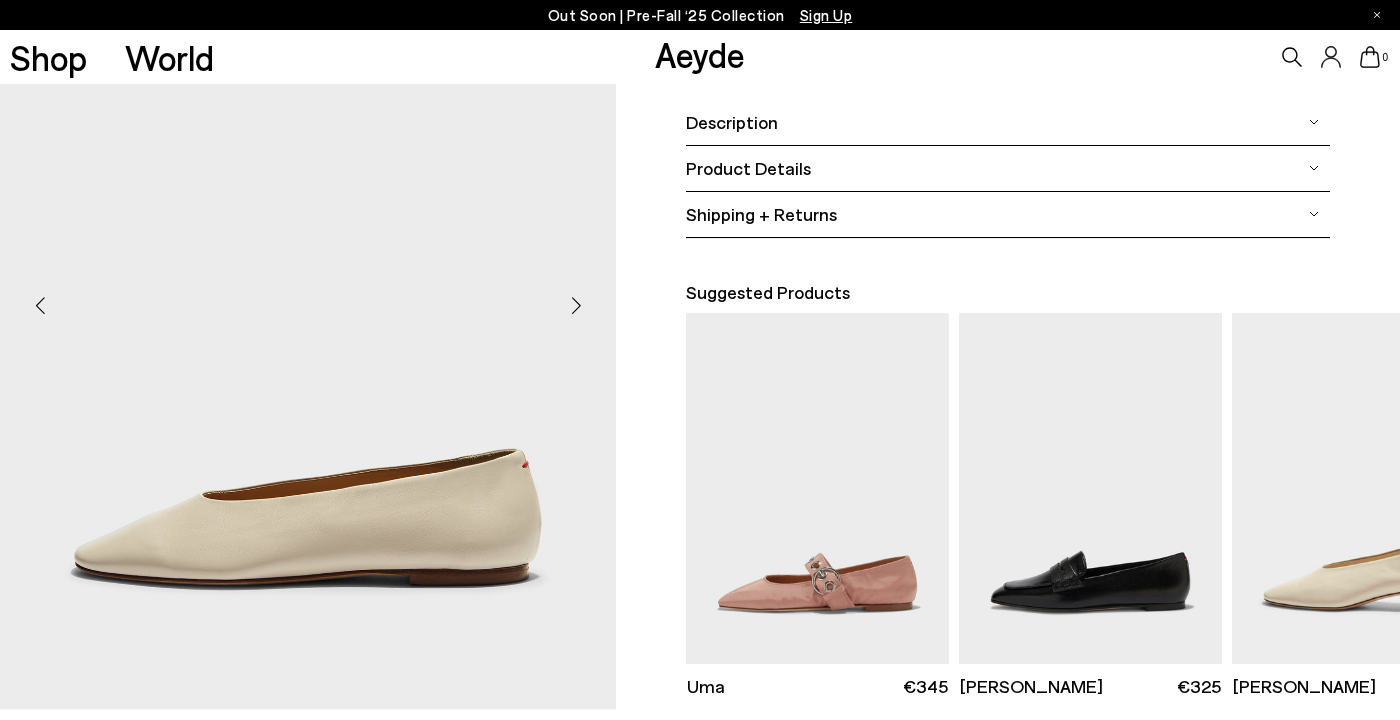 click at bounding box center [576, 306] 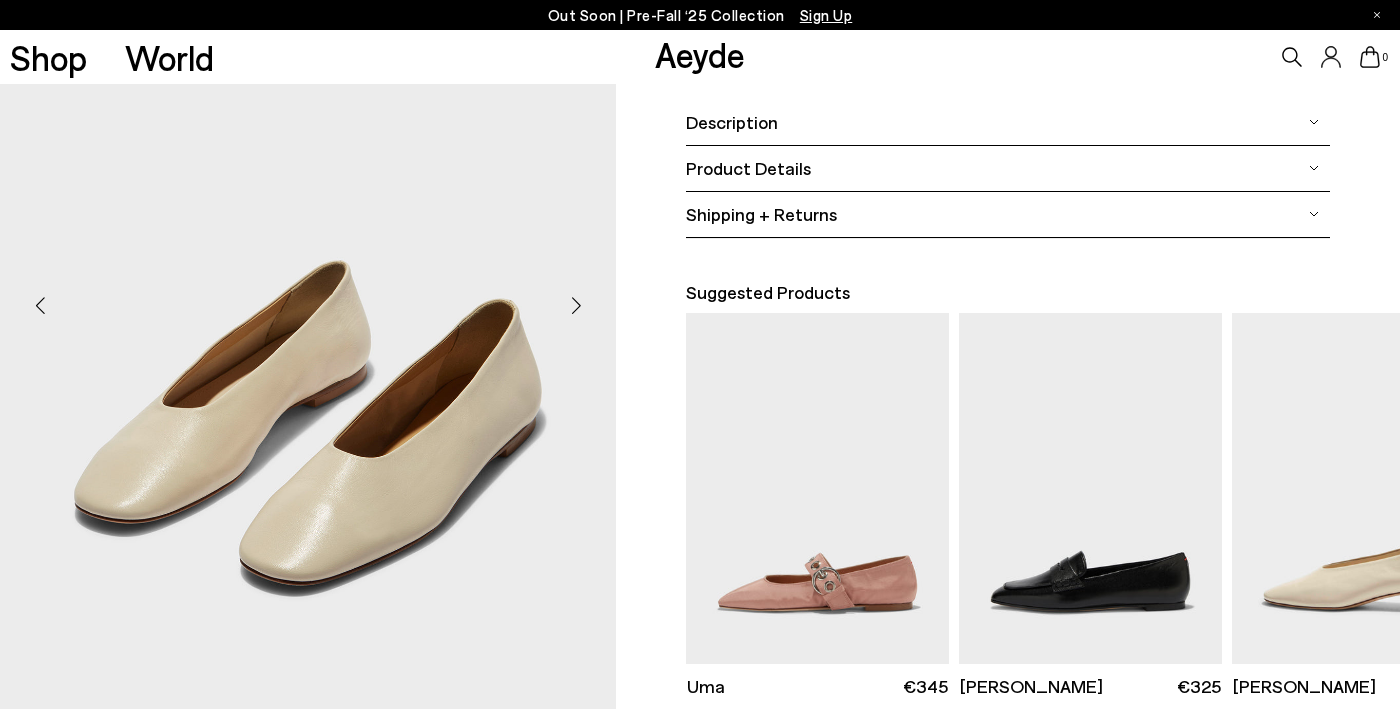 click at bounding box center (576, 306) 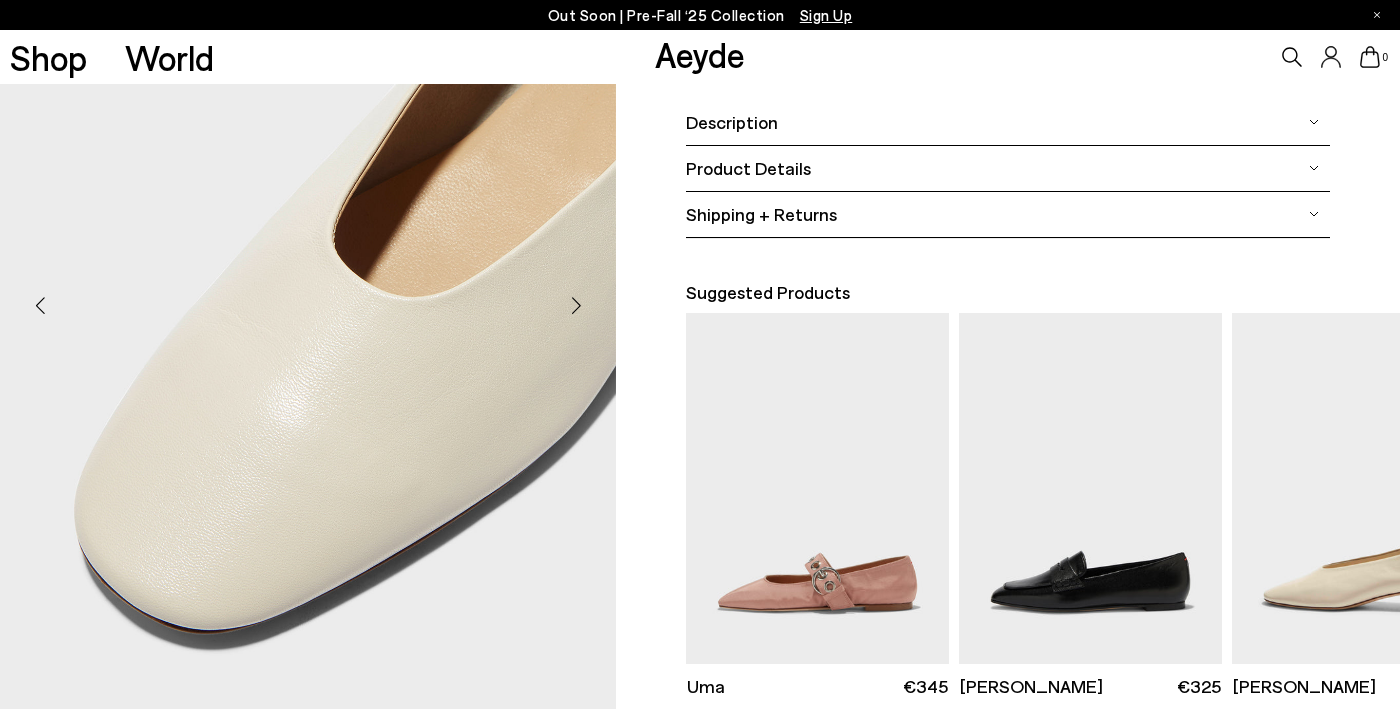 click at bounding box center (576, 306) 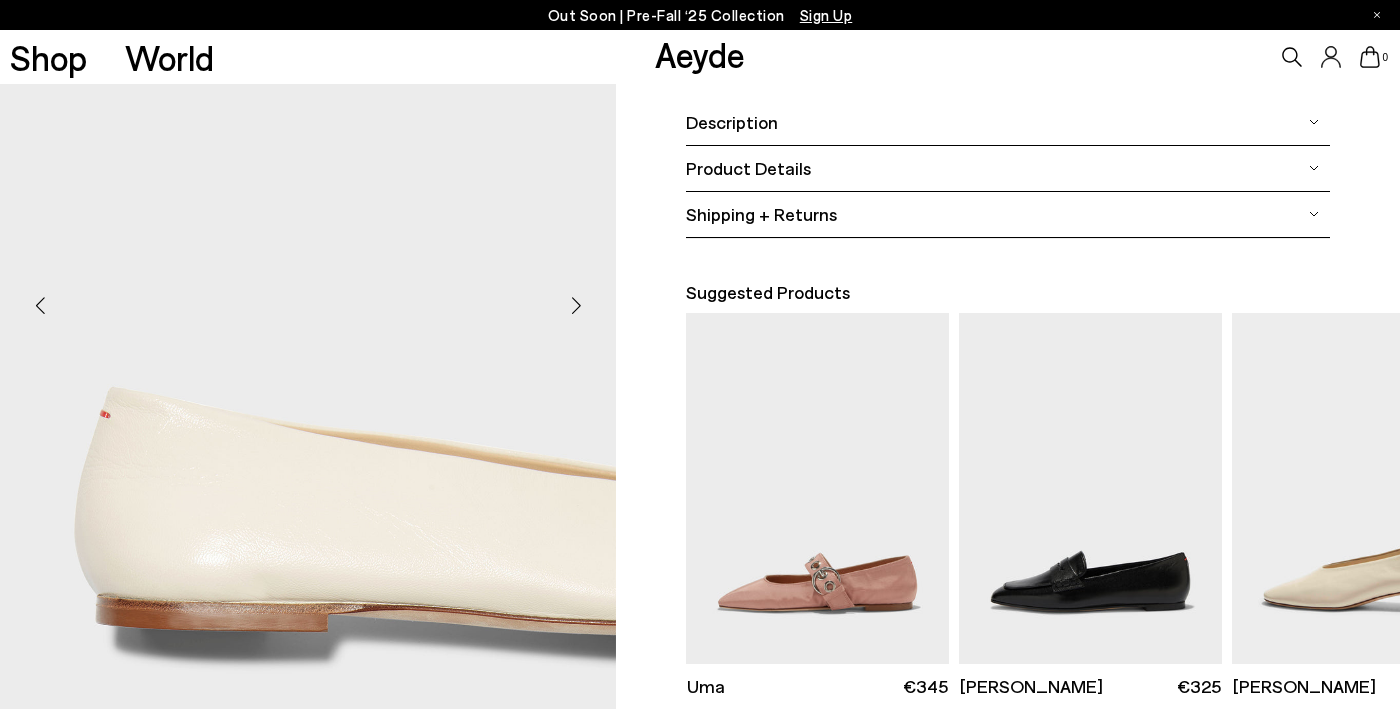 click at bounding box center (576, 306) 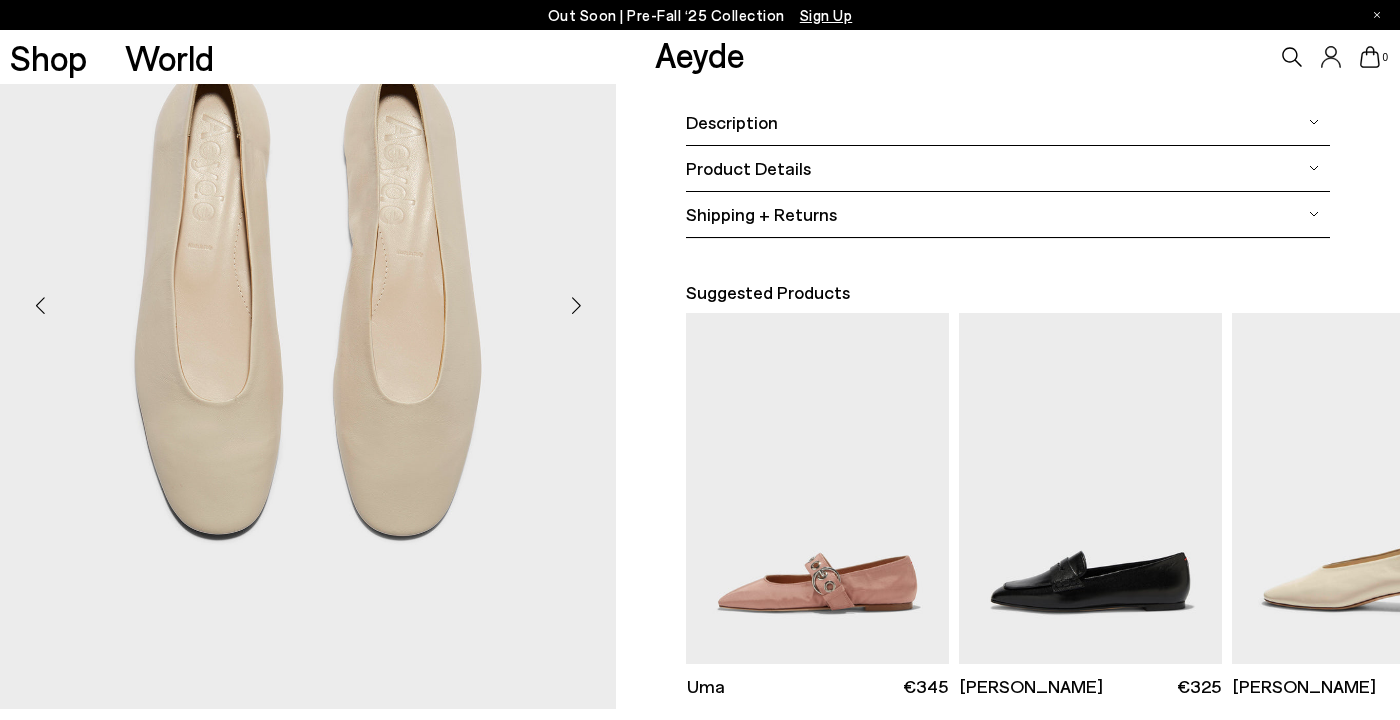 click at bounding box center (576, 306) 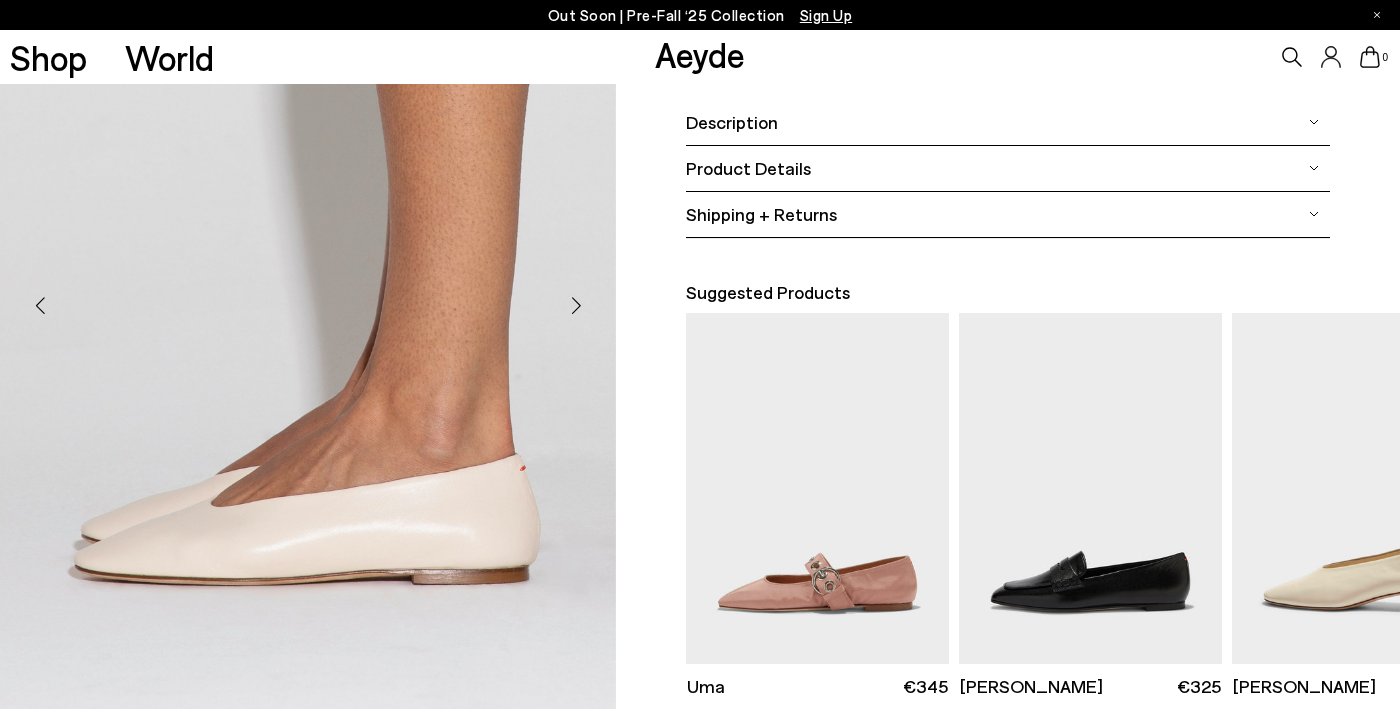 click at bounding box center [576, 306] 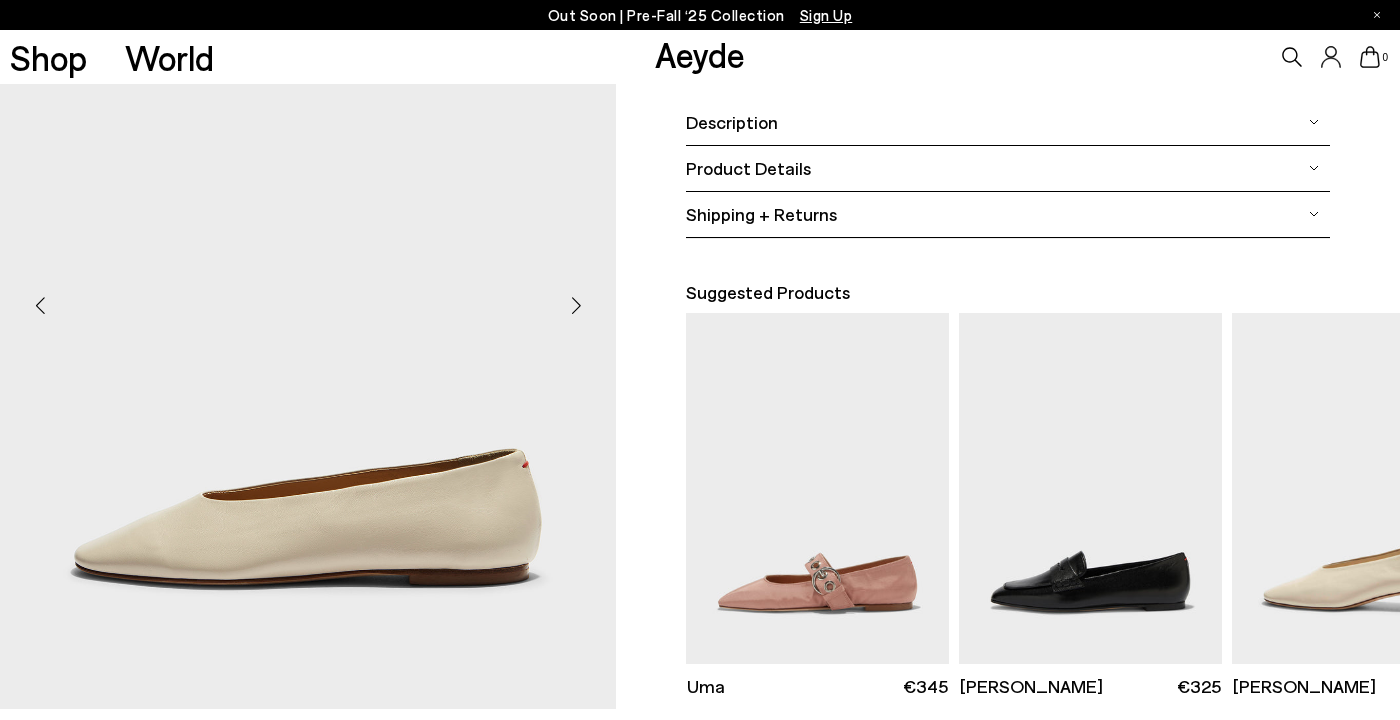 click at bounding box center [576, 306] 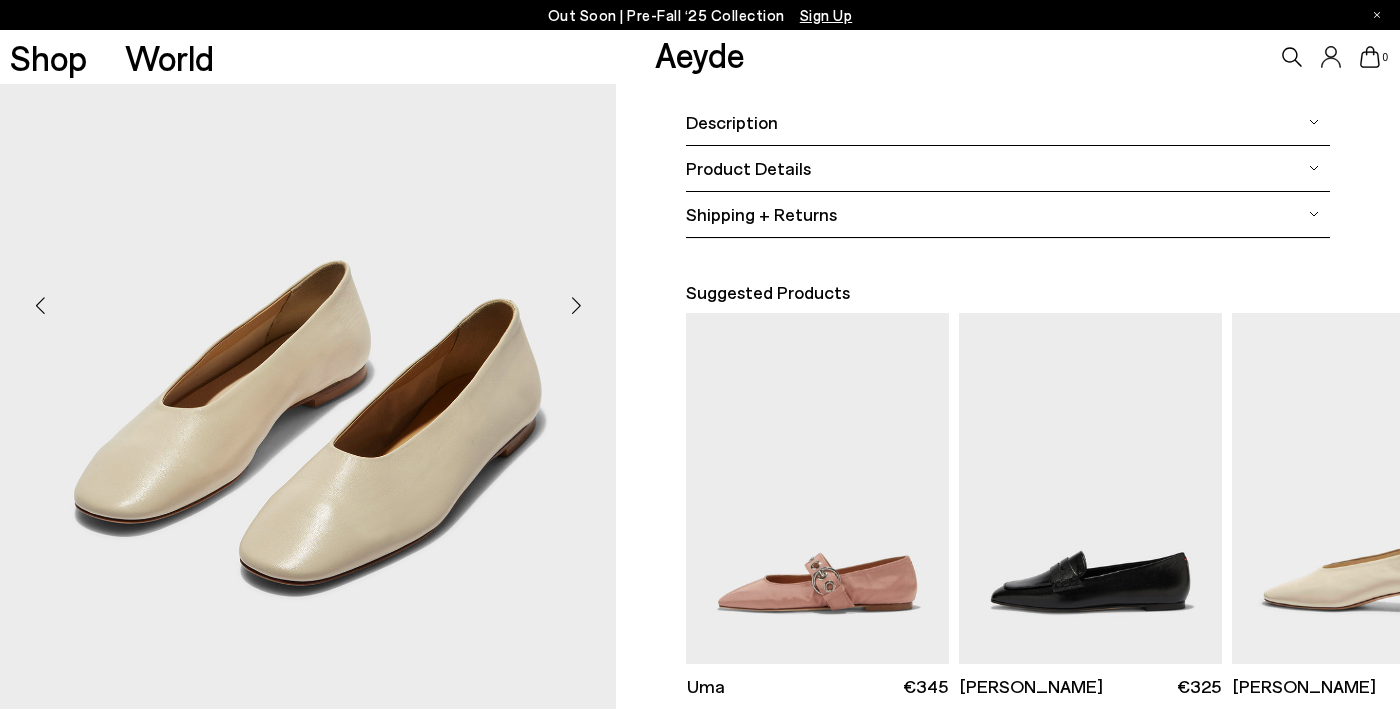 click at bounding box center [576, 306] 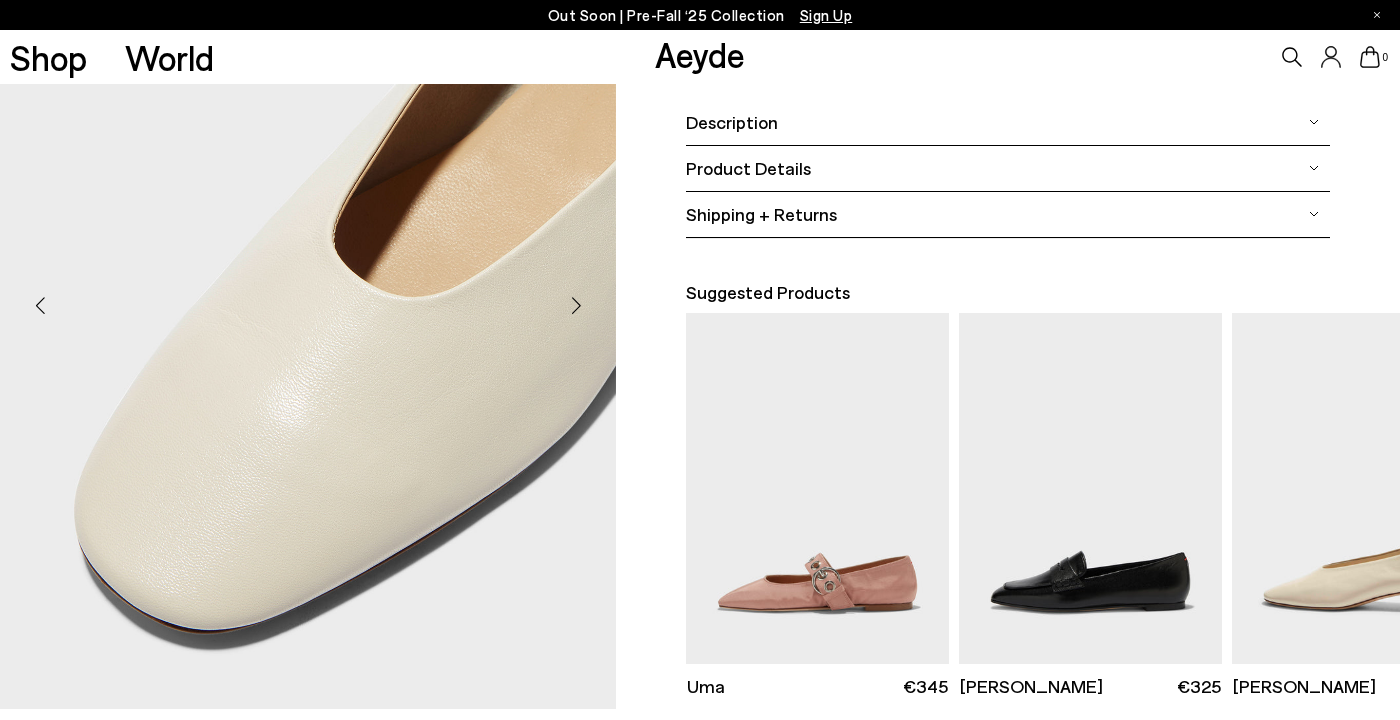 click at bounding box center (576, 306) 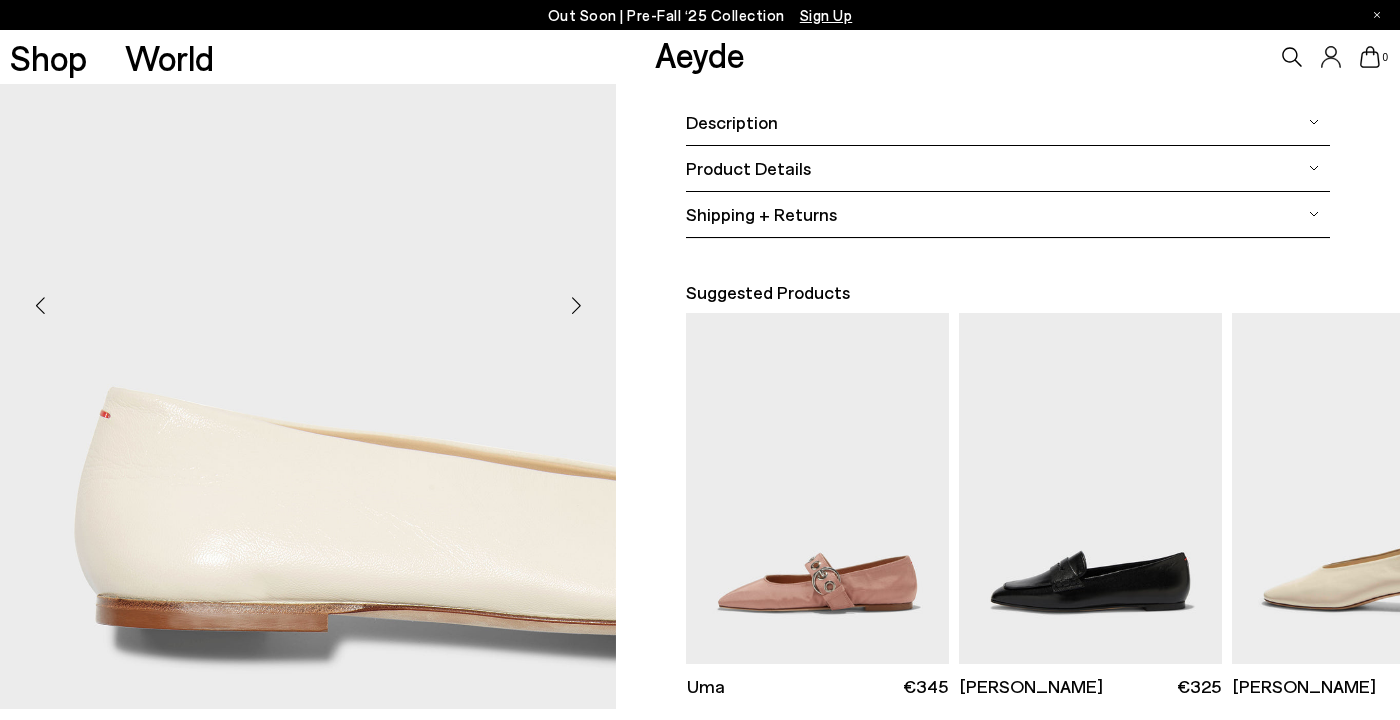 click at bounding box center [576, 306] 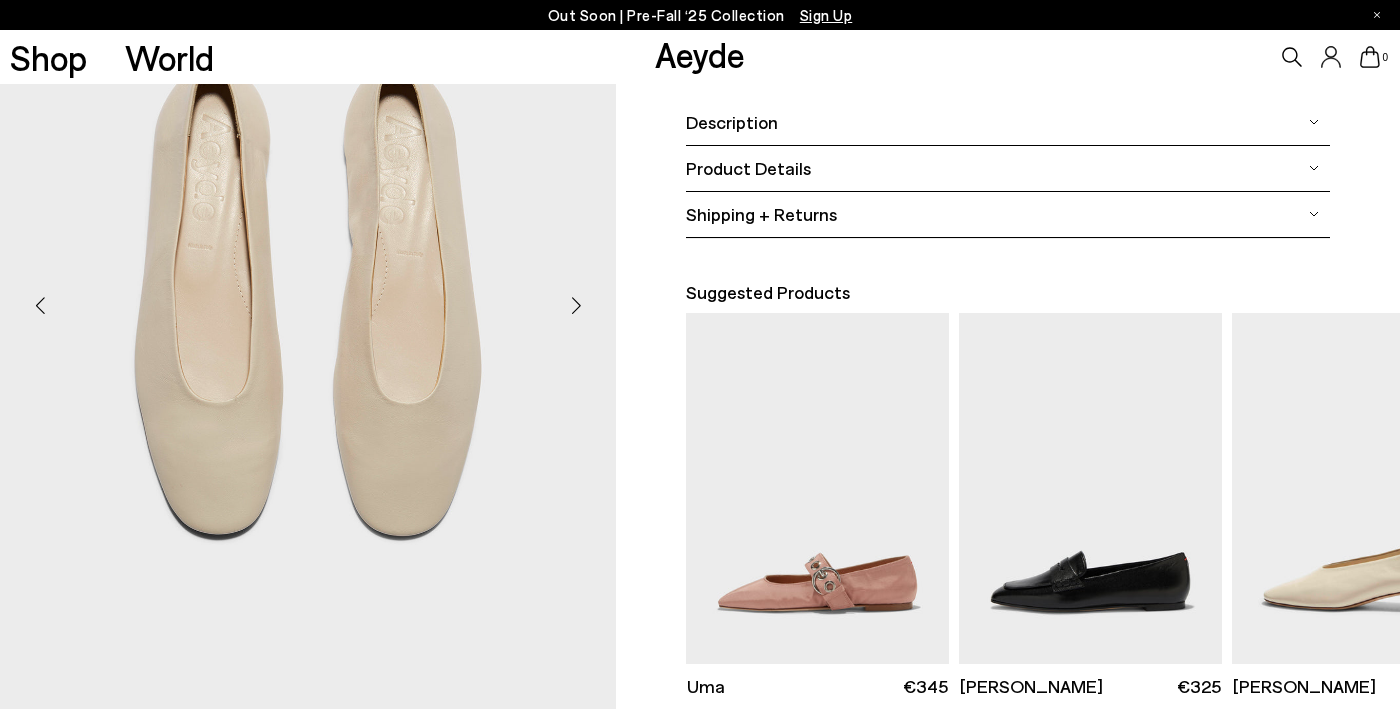 click at bounding box center (576, 306) 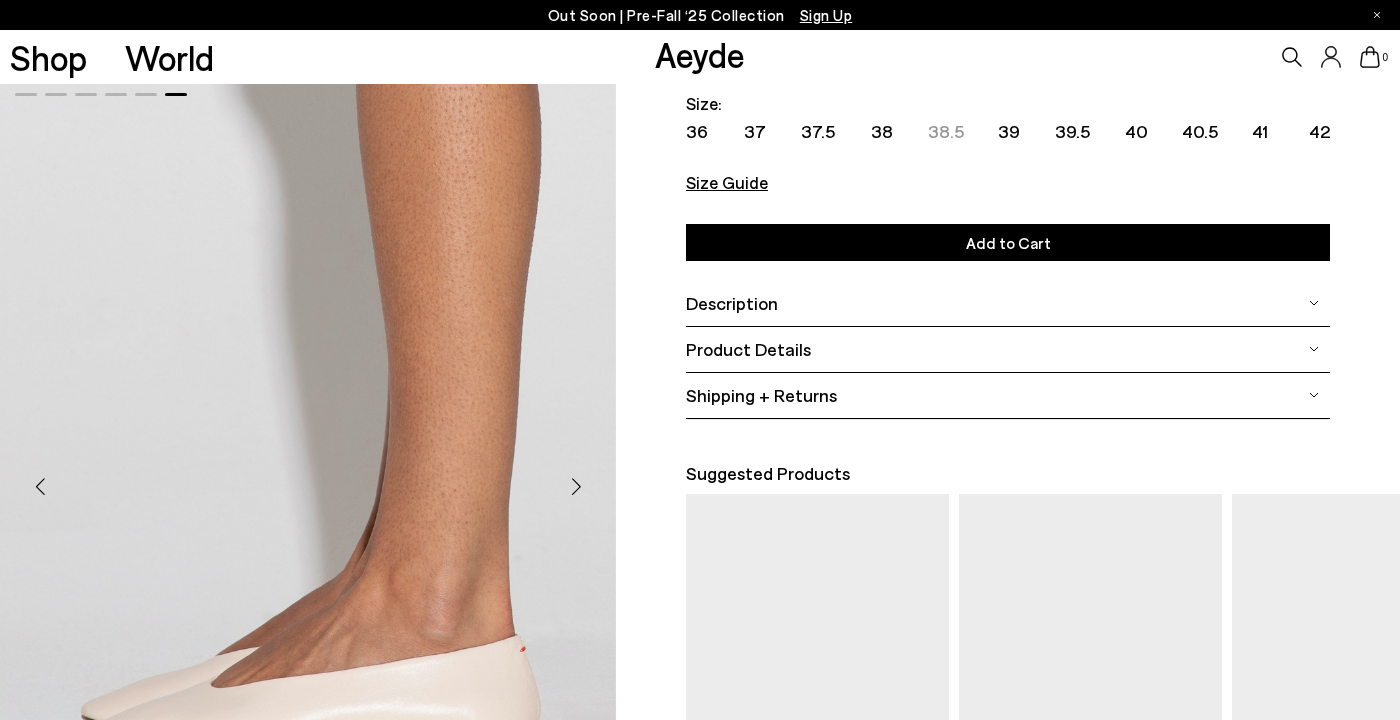 scroll, scrollTop: 135, scrollLeft: 0, axis: vertical 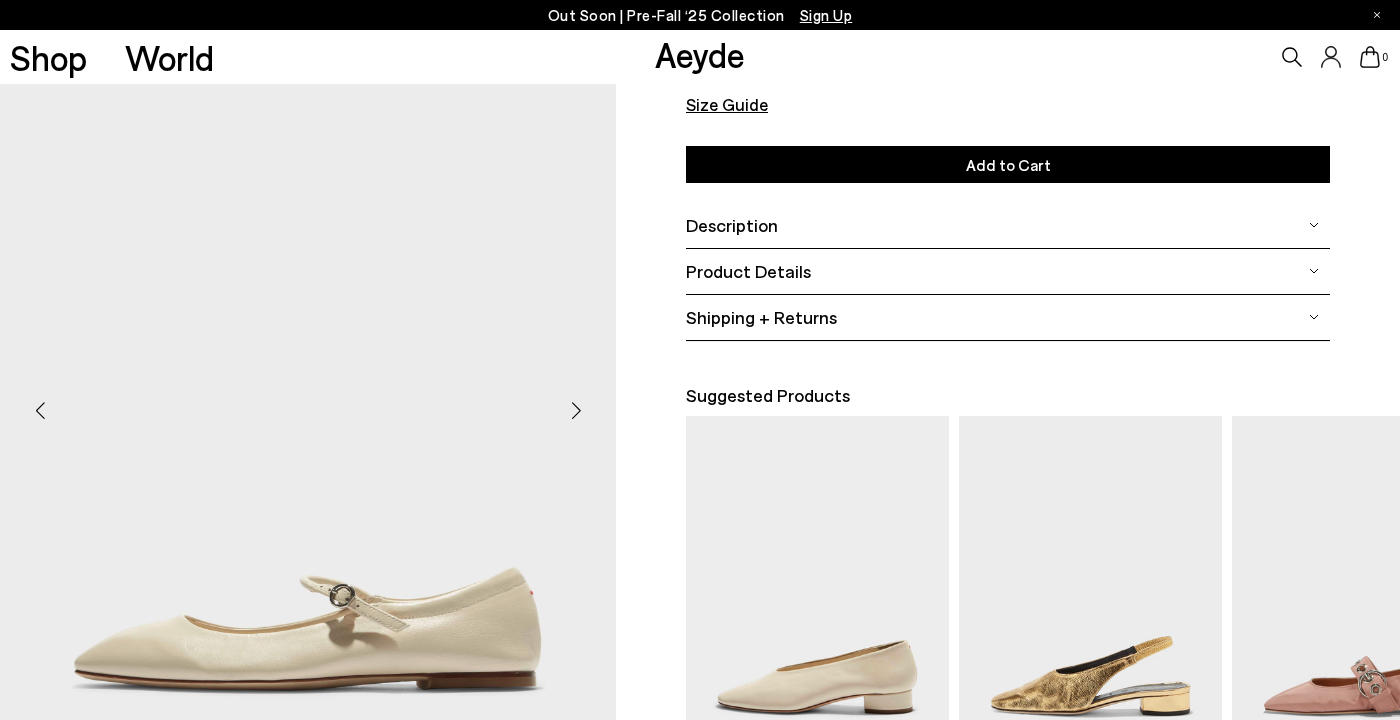 click at bounding box center [576, 411] 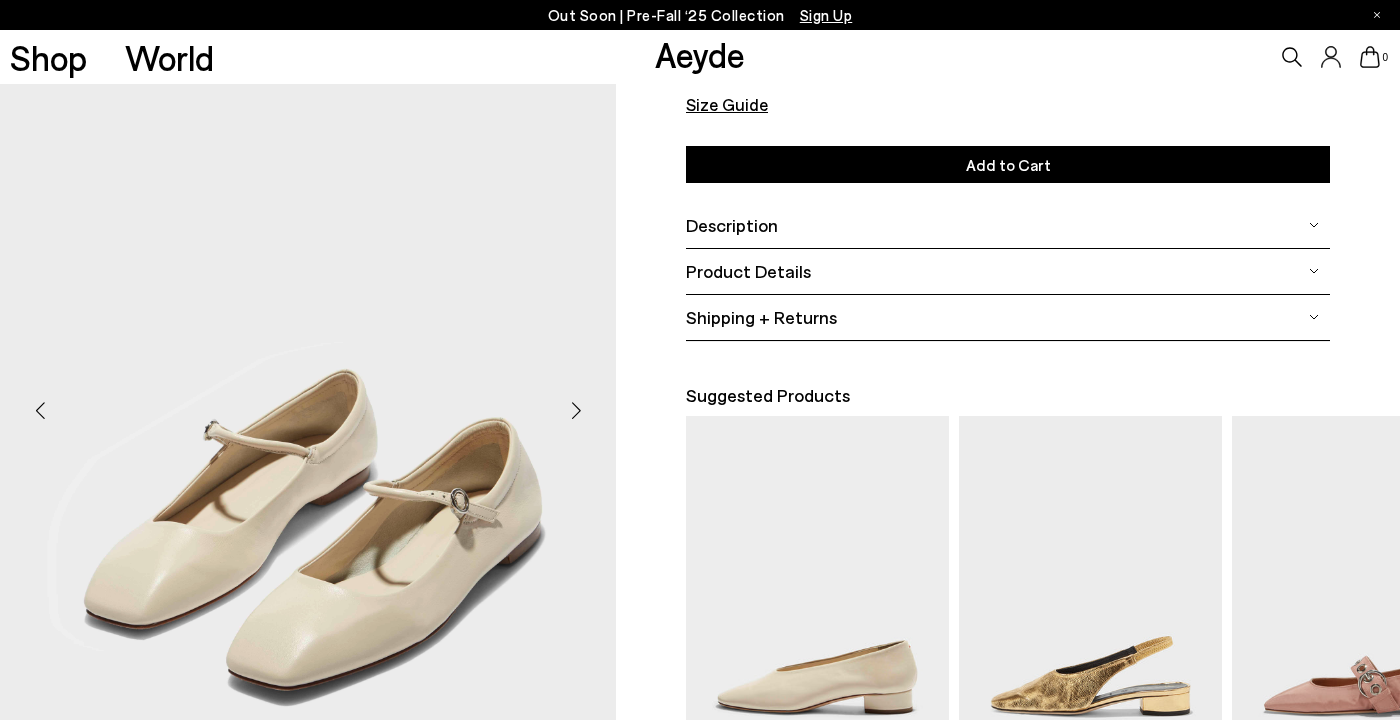 click at bounding box center (576, 411) 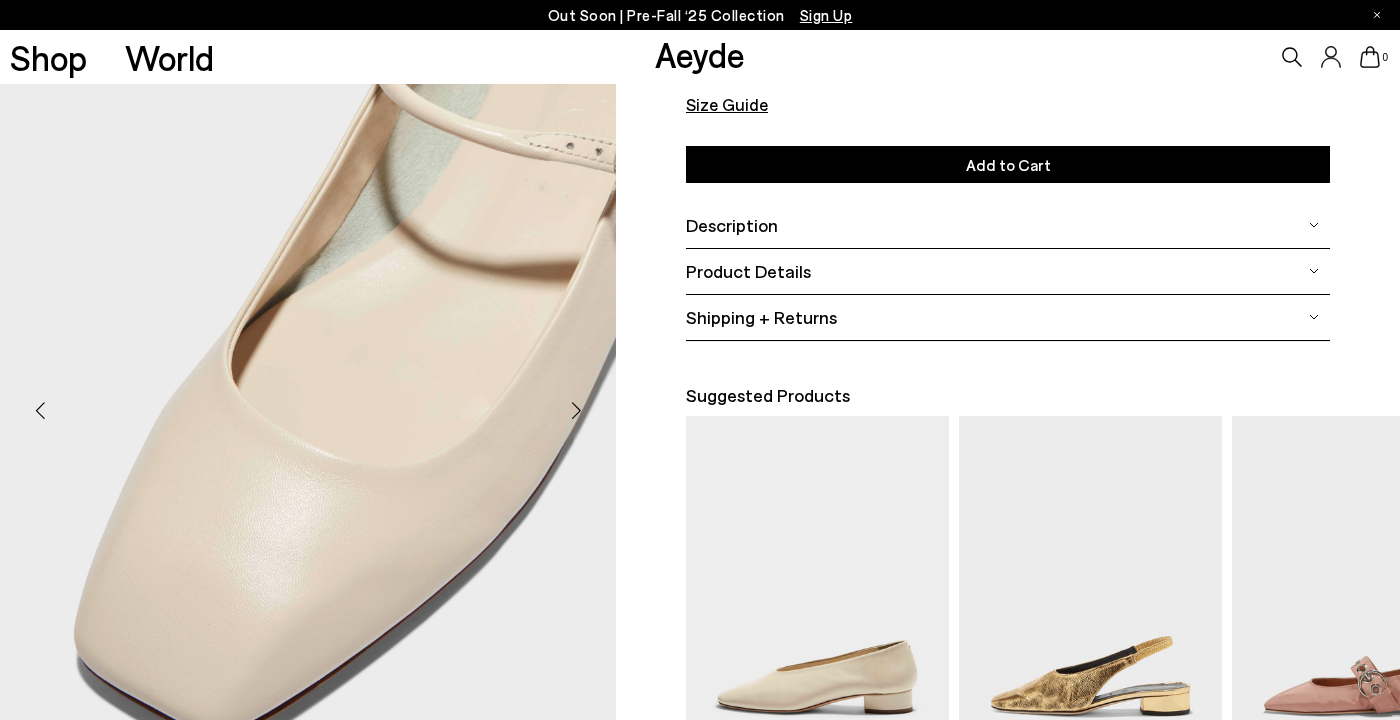 click at bounding box center [576, 411] 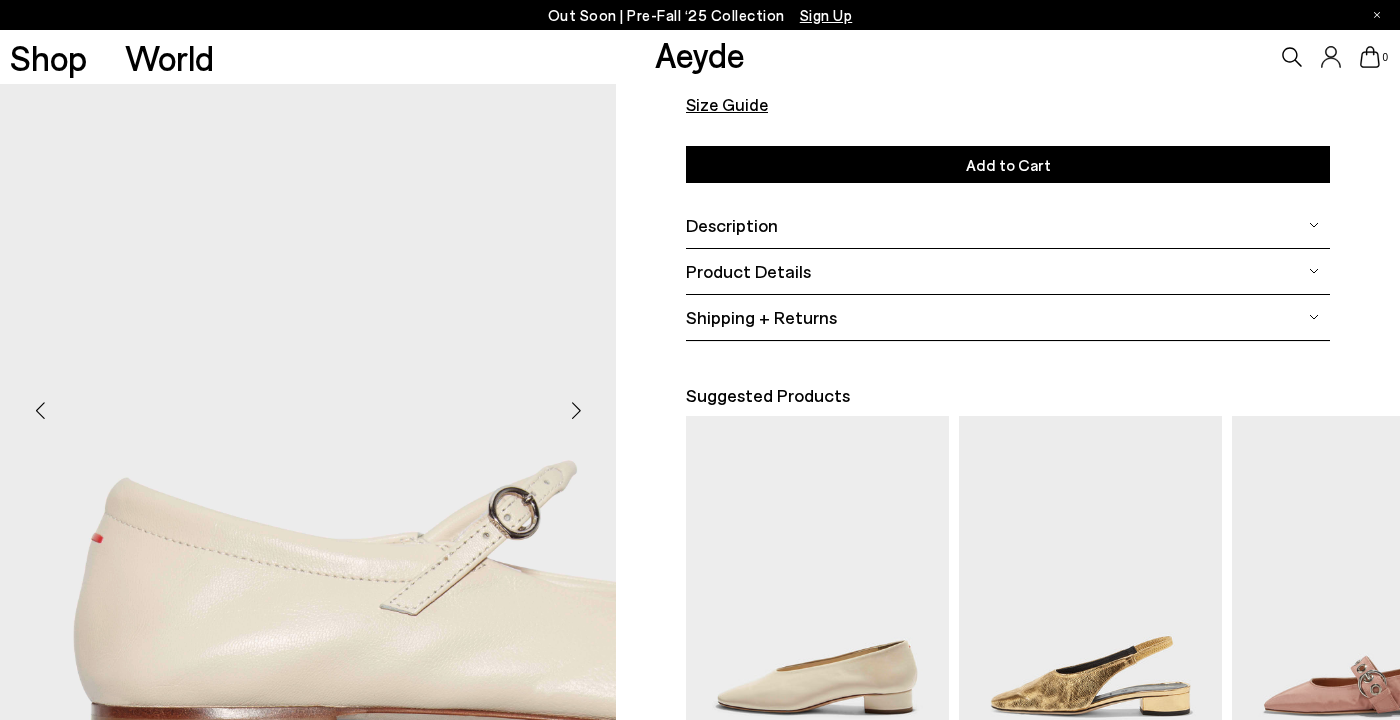 click at bounding box center (576, 411) 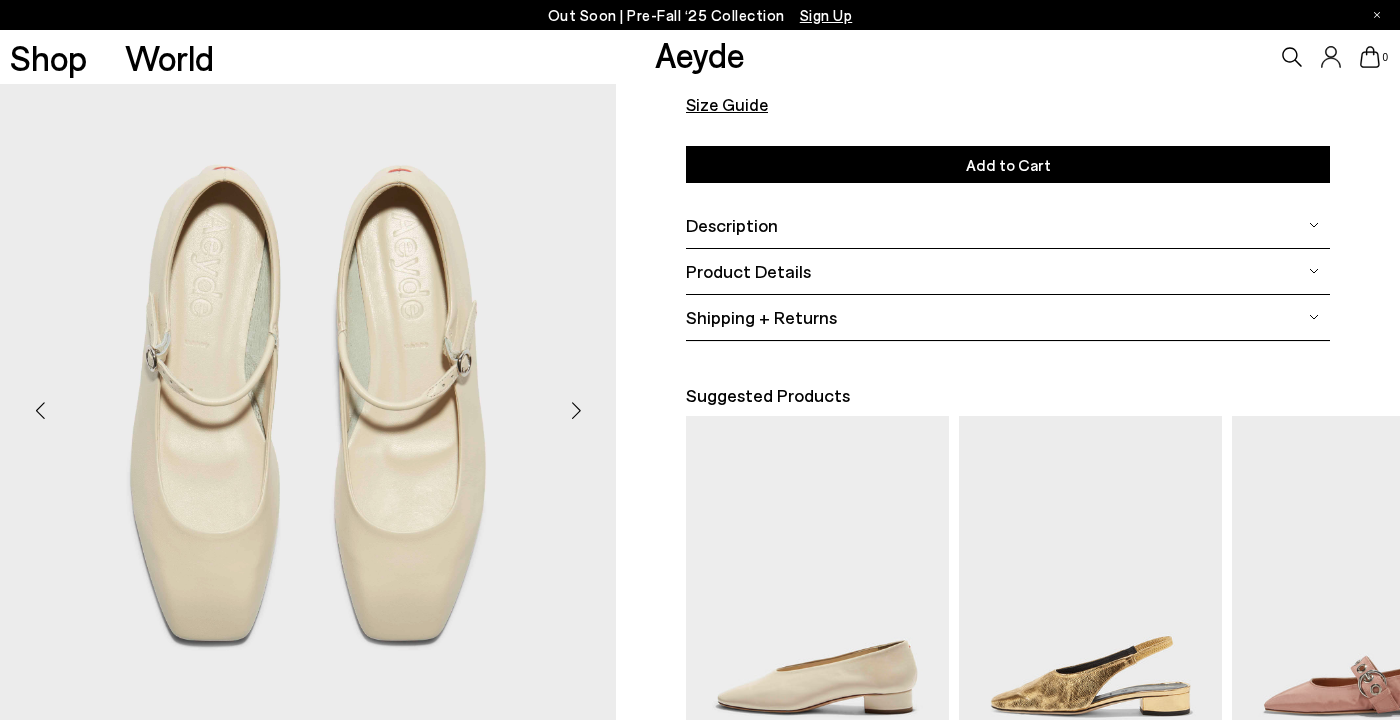 click at bounding box center [576, 411] 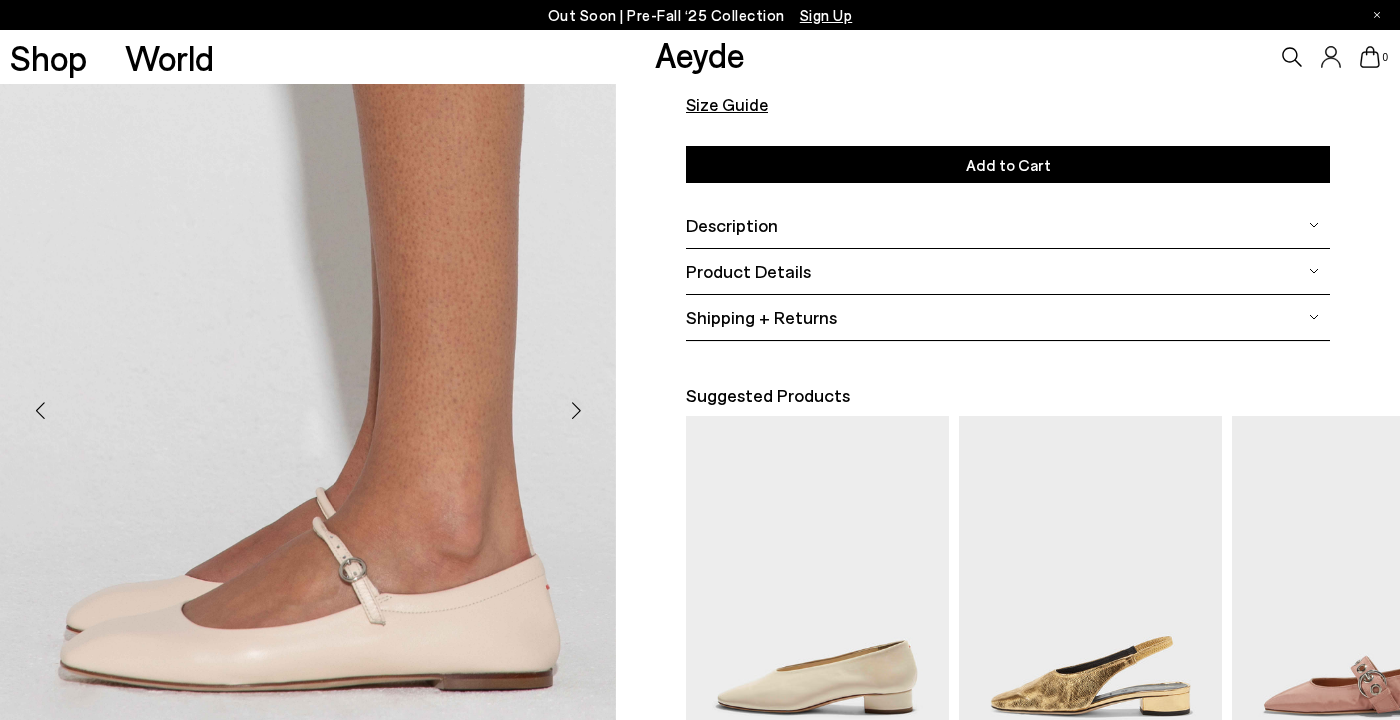 click at bounding box center [576, 411] 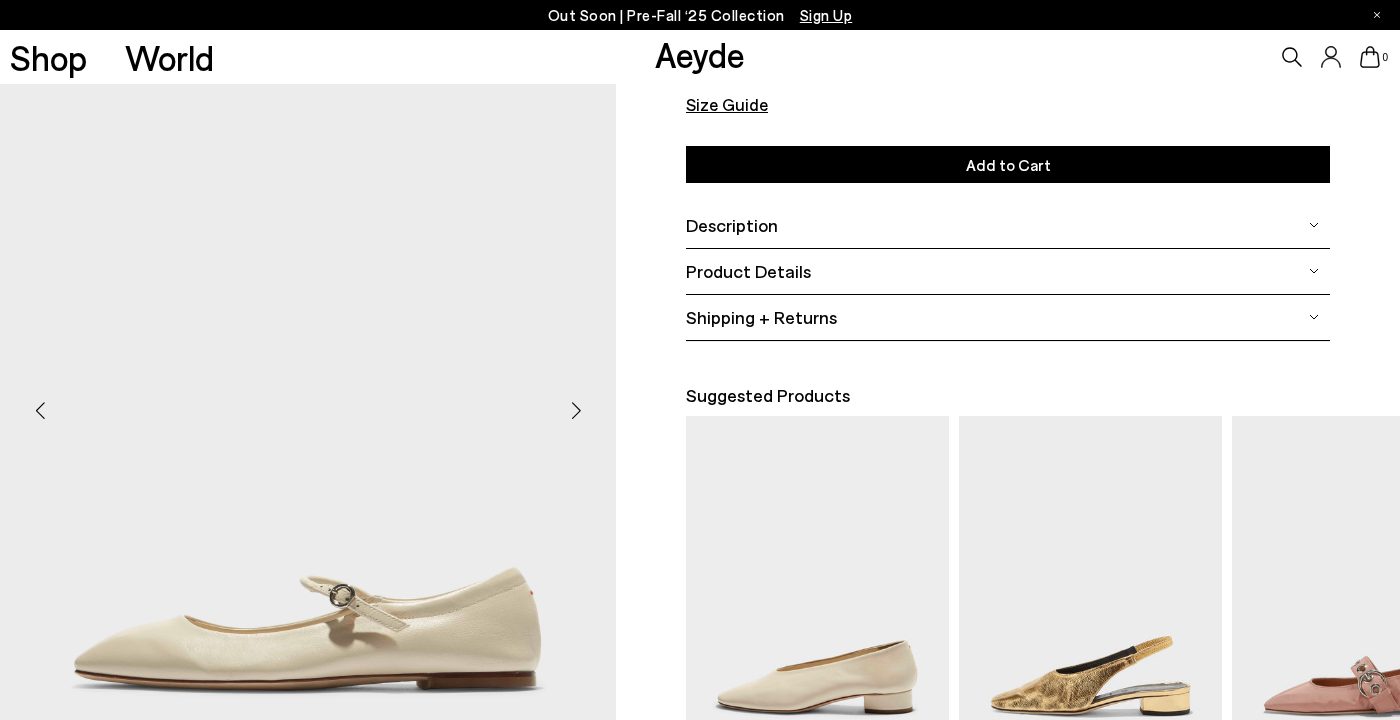 click at bounding box center [576, 411] 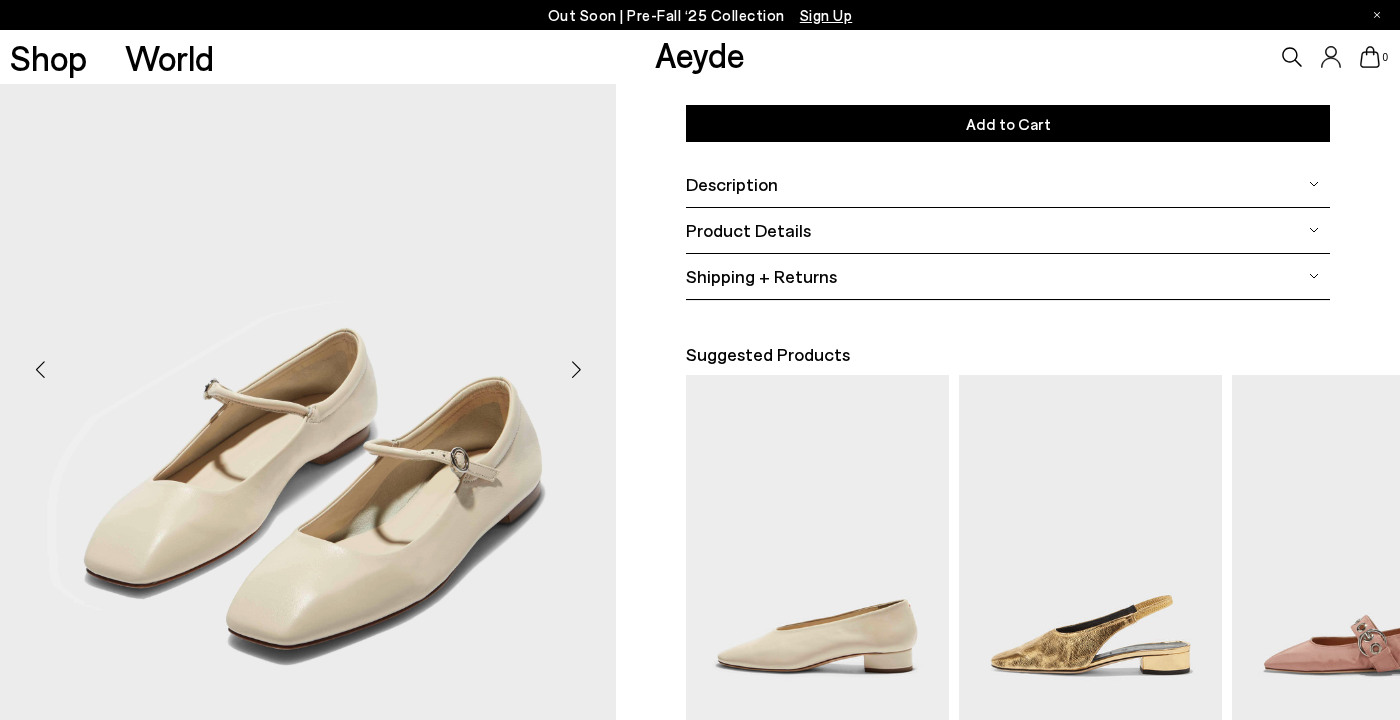 scroll, scrollTop: 400, scrollLeft: 0, axis: vertical 